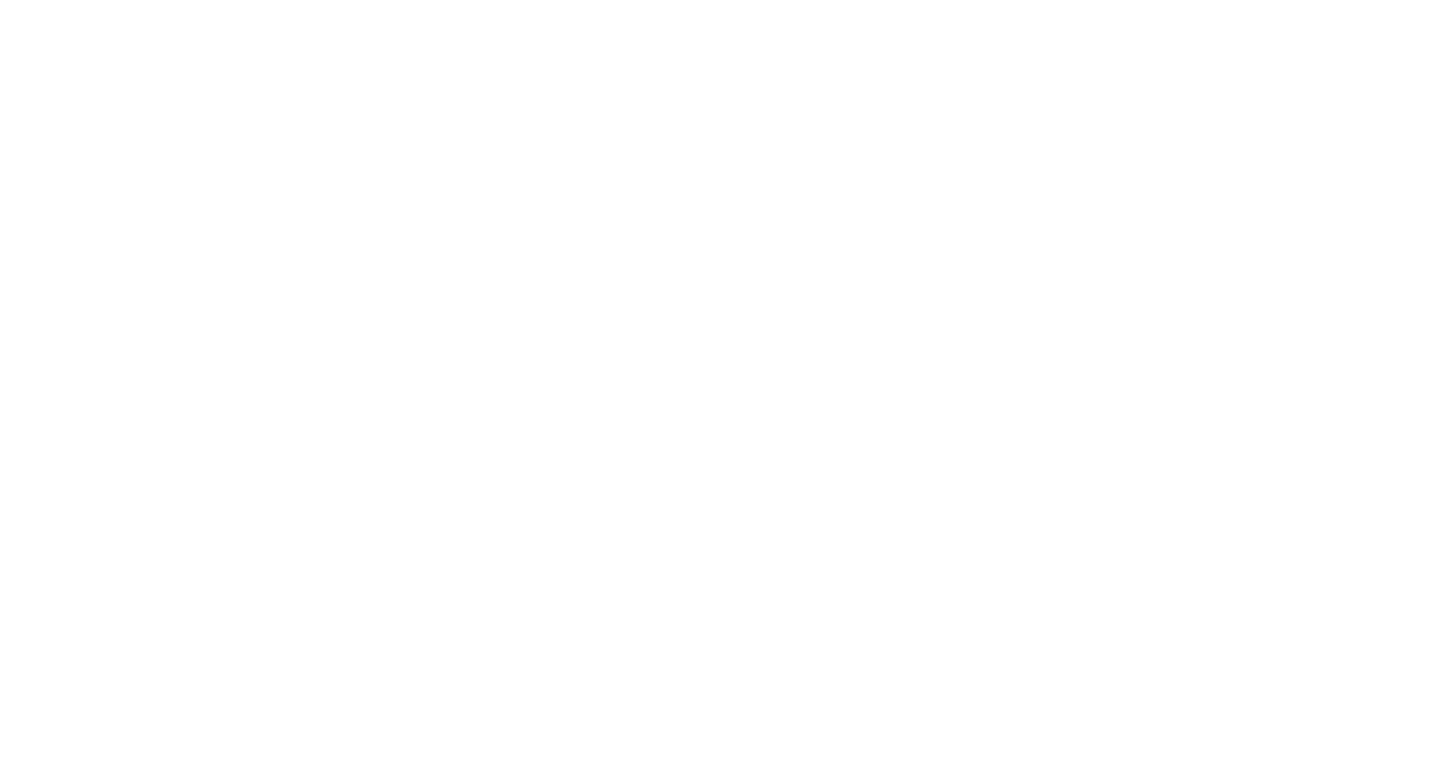 scroll, scrollTop: 0, scrollLeft: 0, axis: both 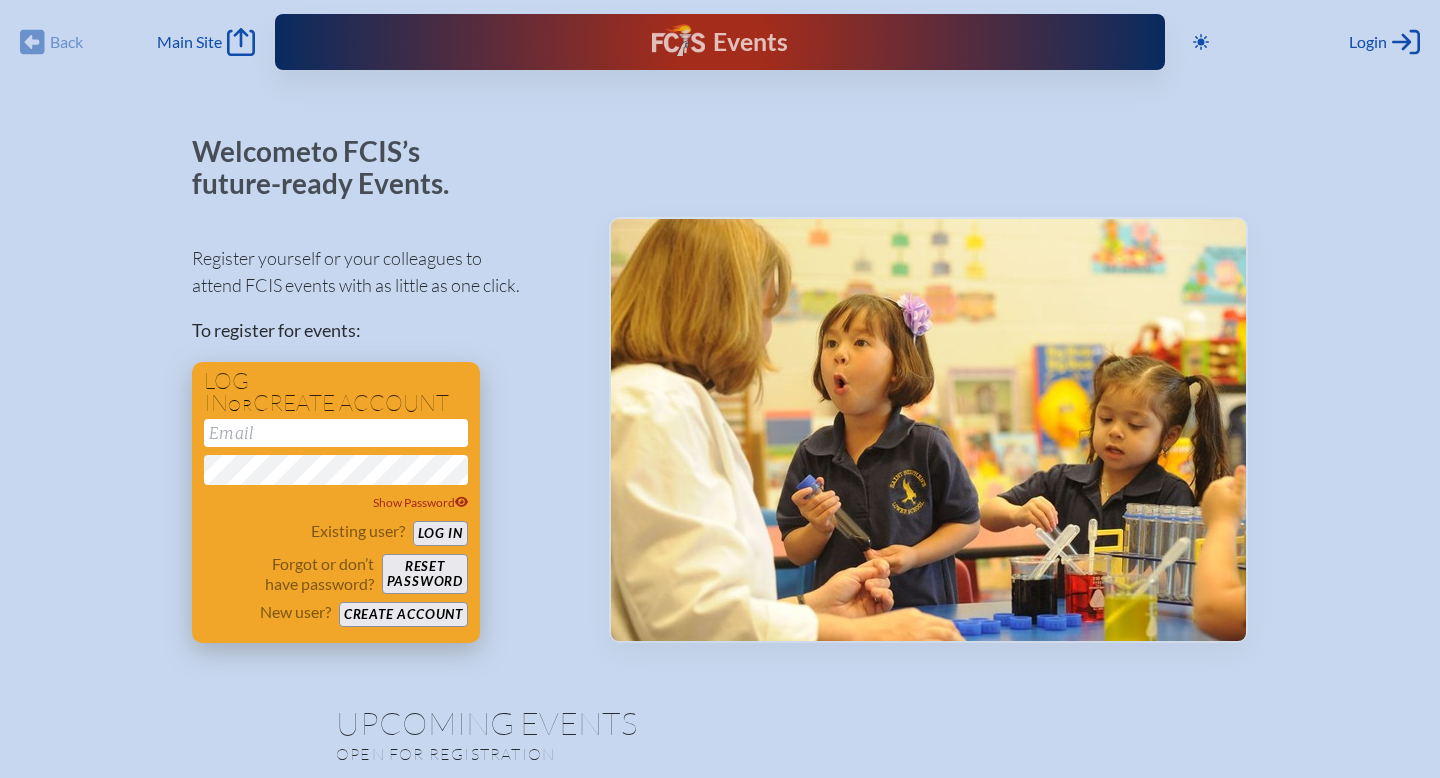 click at bounding box center (336, 433) 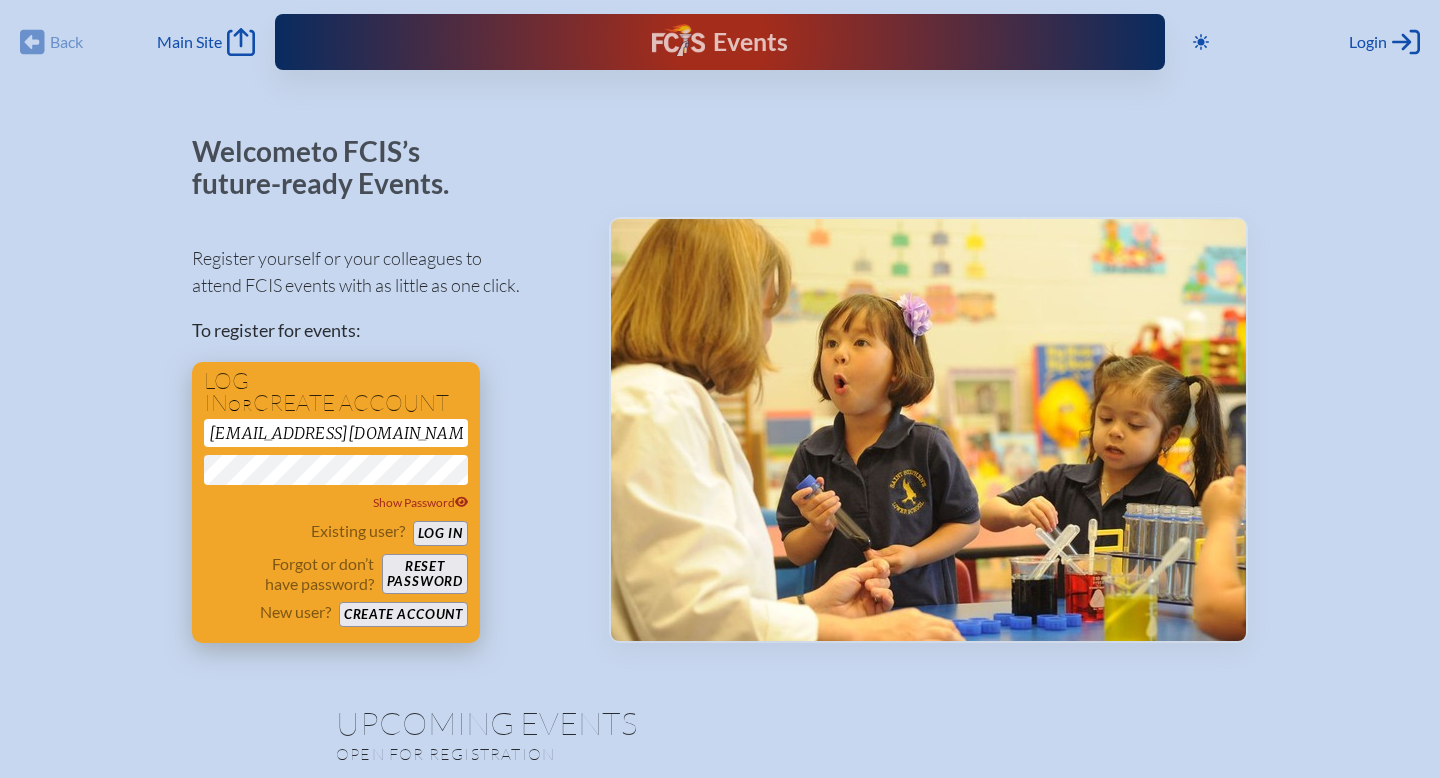 click on "Log in" at bounding box center [440, 533] 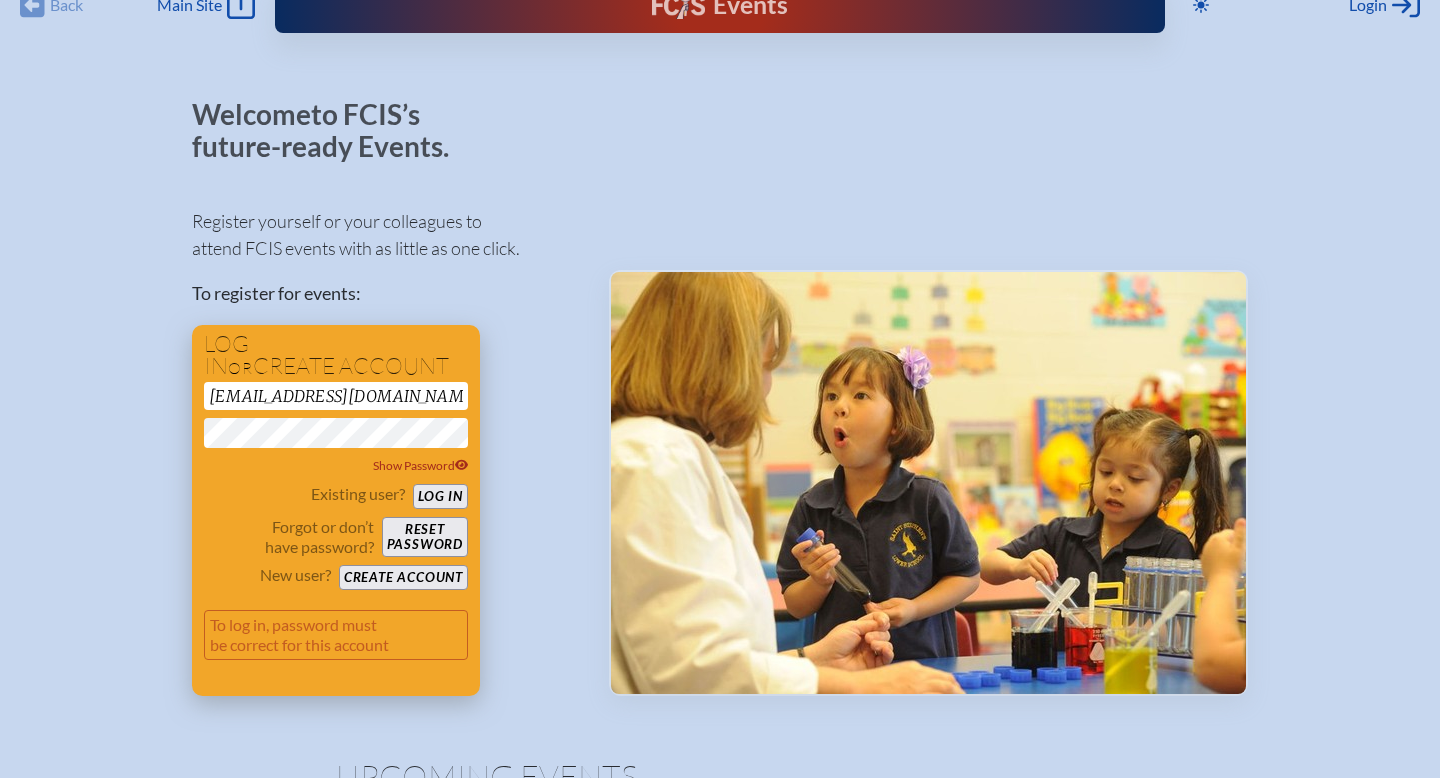 scroll, scrollTop: 0, scrollLeft: 0, axis: both 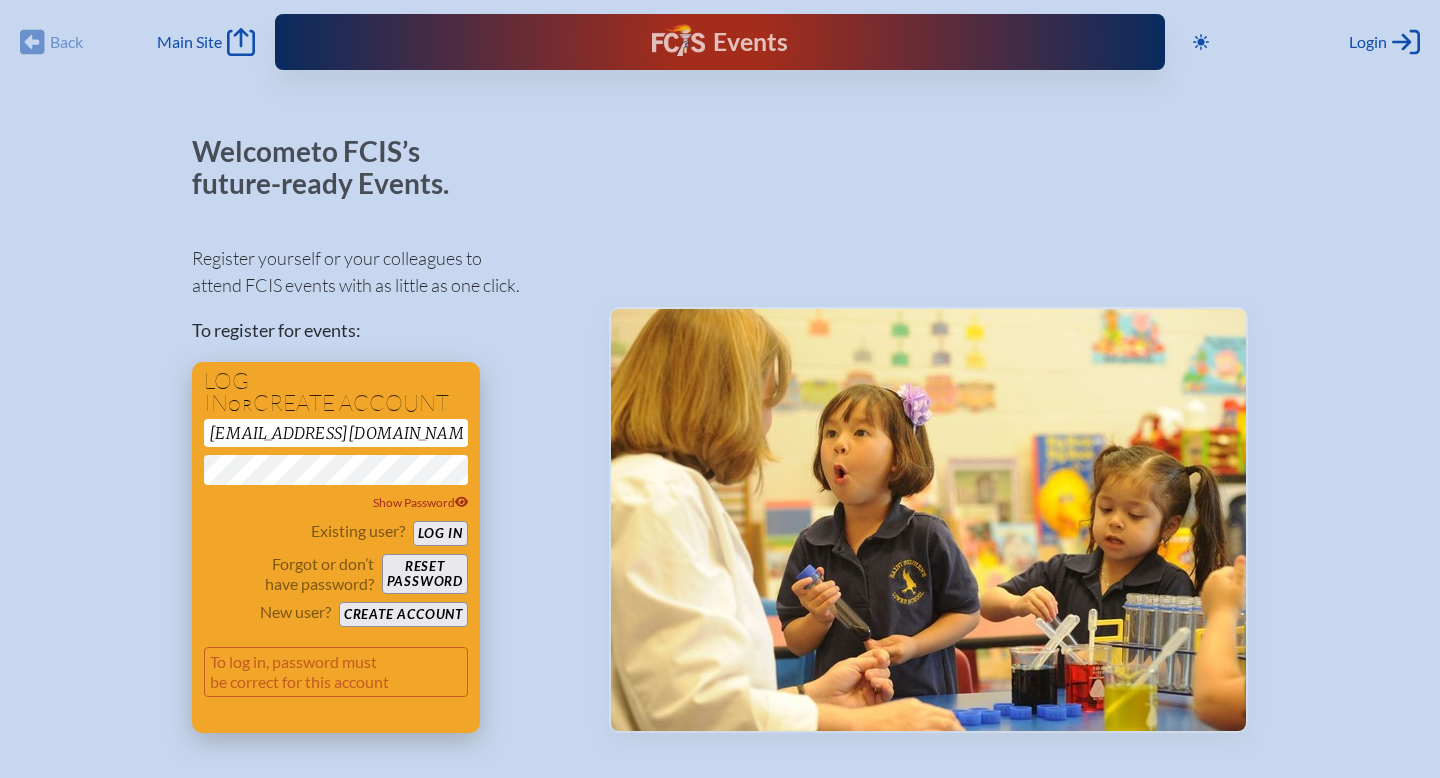 click on "Log in" at bounding box center (440, 533) 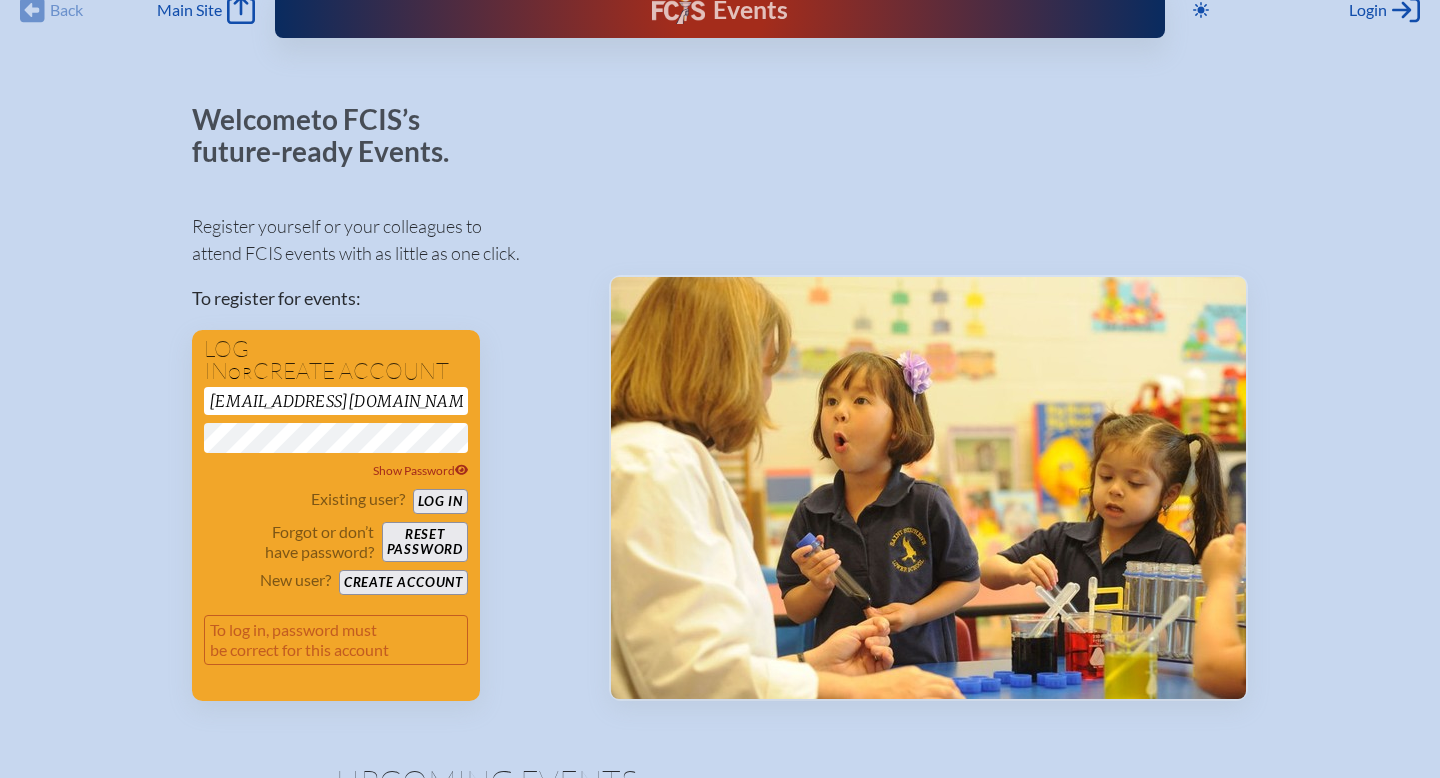 scroll, scrollTop: 42, scrollLeft: 0, axis: vertical 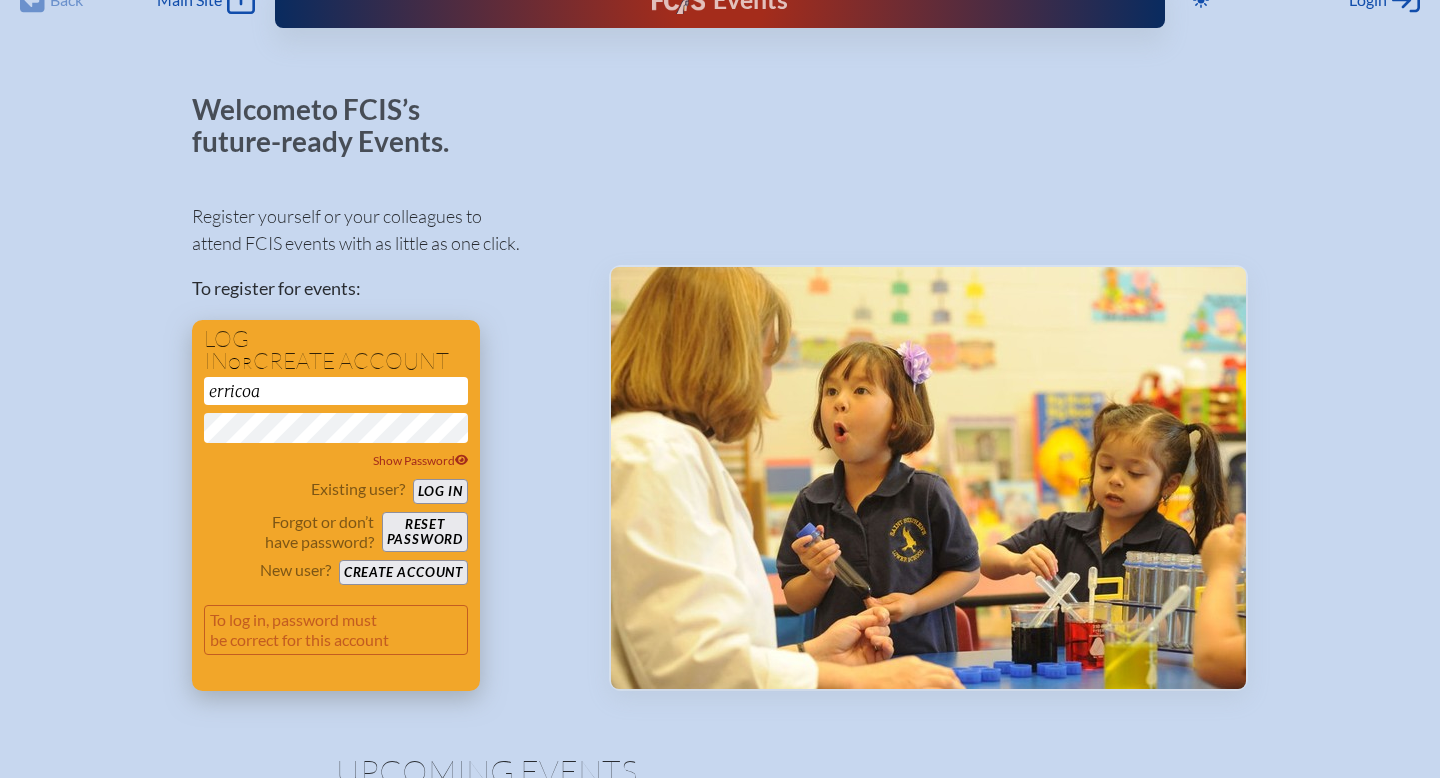 click on "Log in" at bounding box center [440, 491] 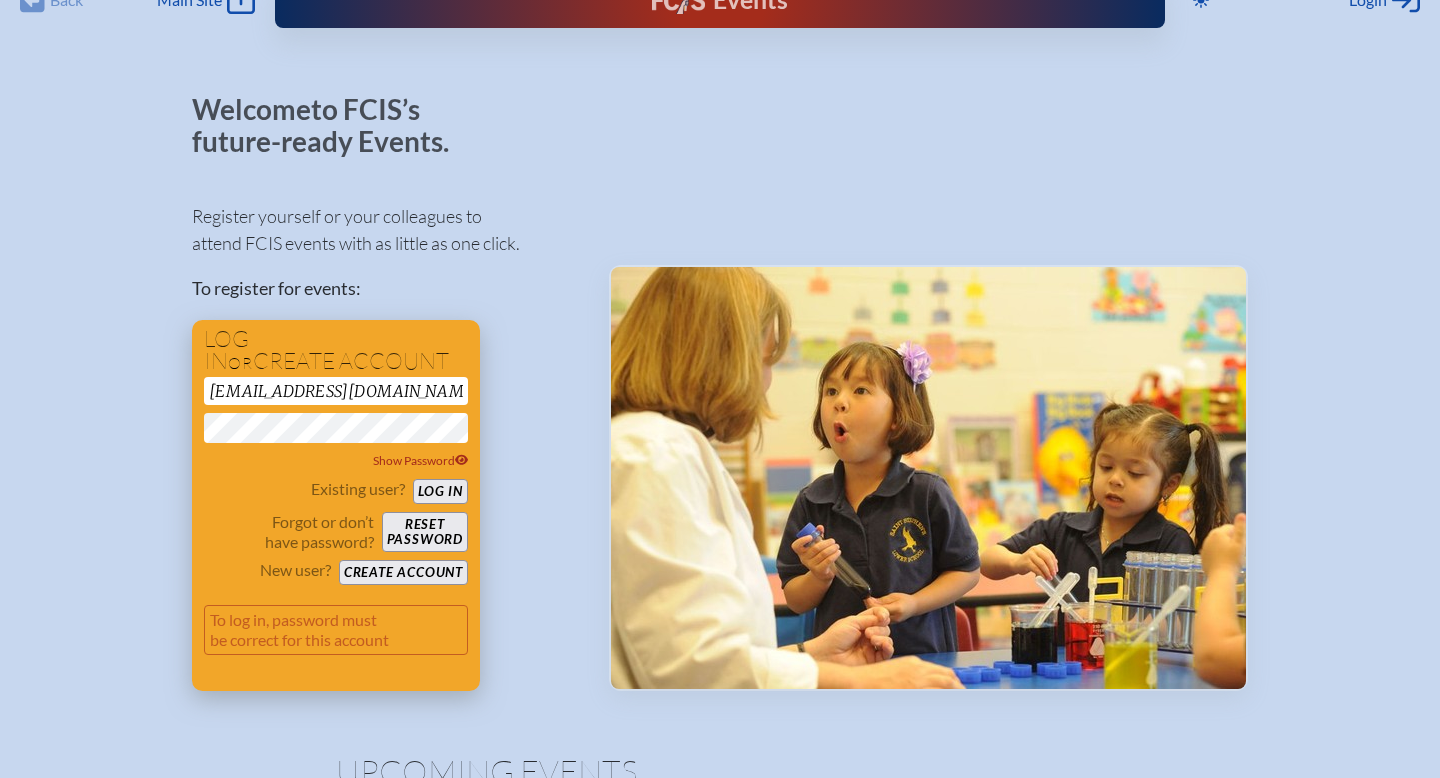 click on "Log in" at bounding box center (440, 491) 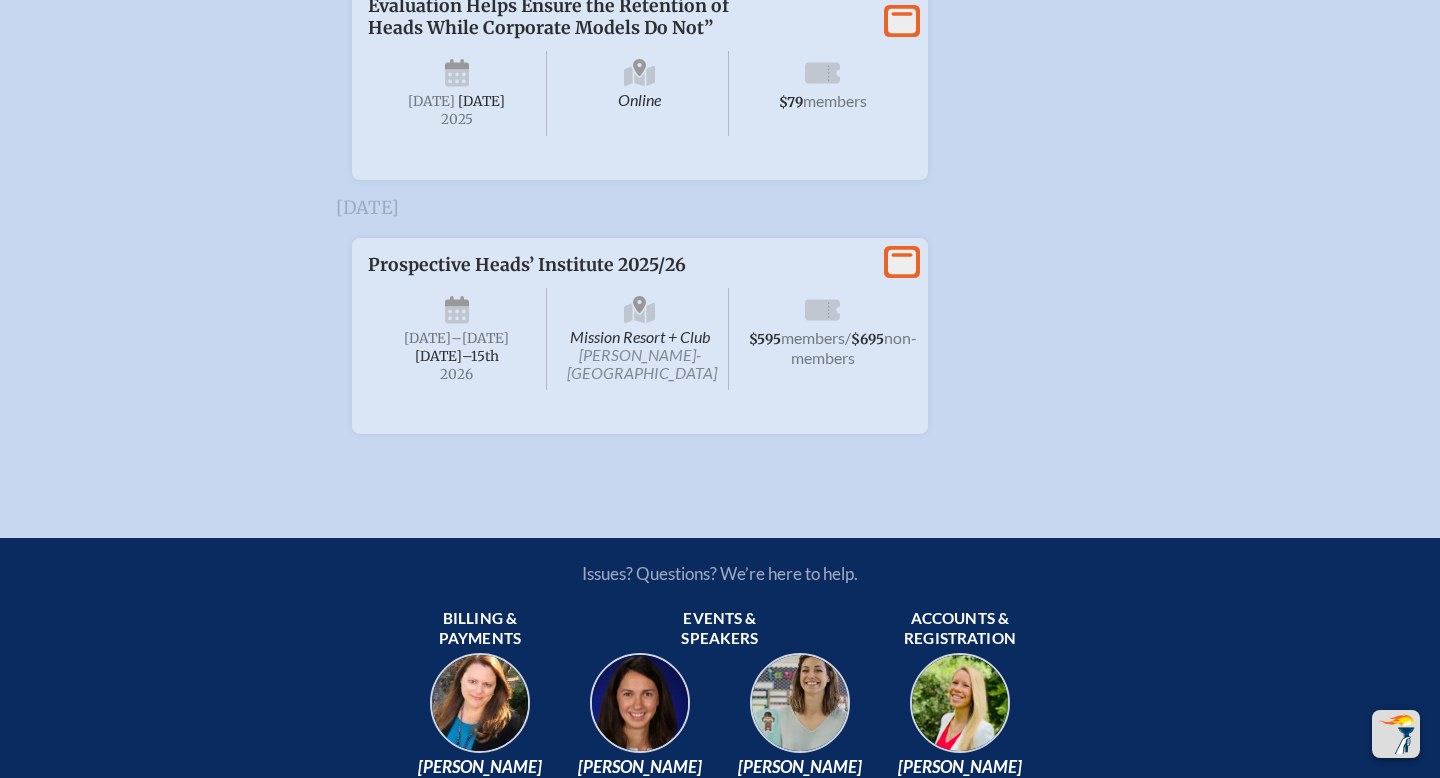 scroll, scrollTop: 3131, scrollLeft: 0, axis: vertical 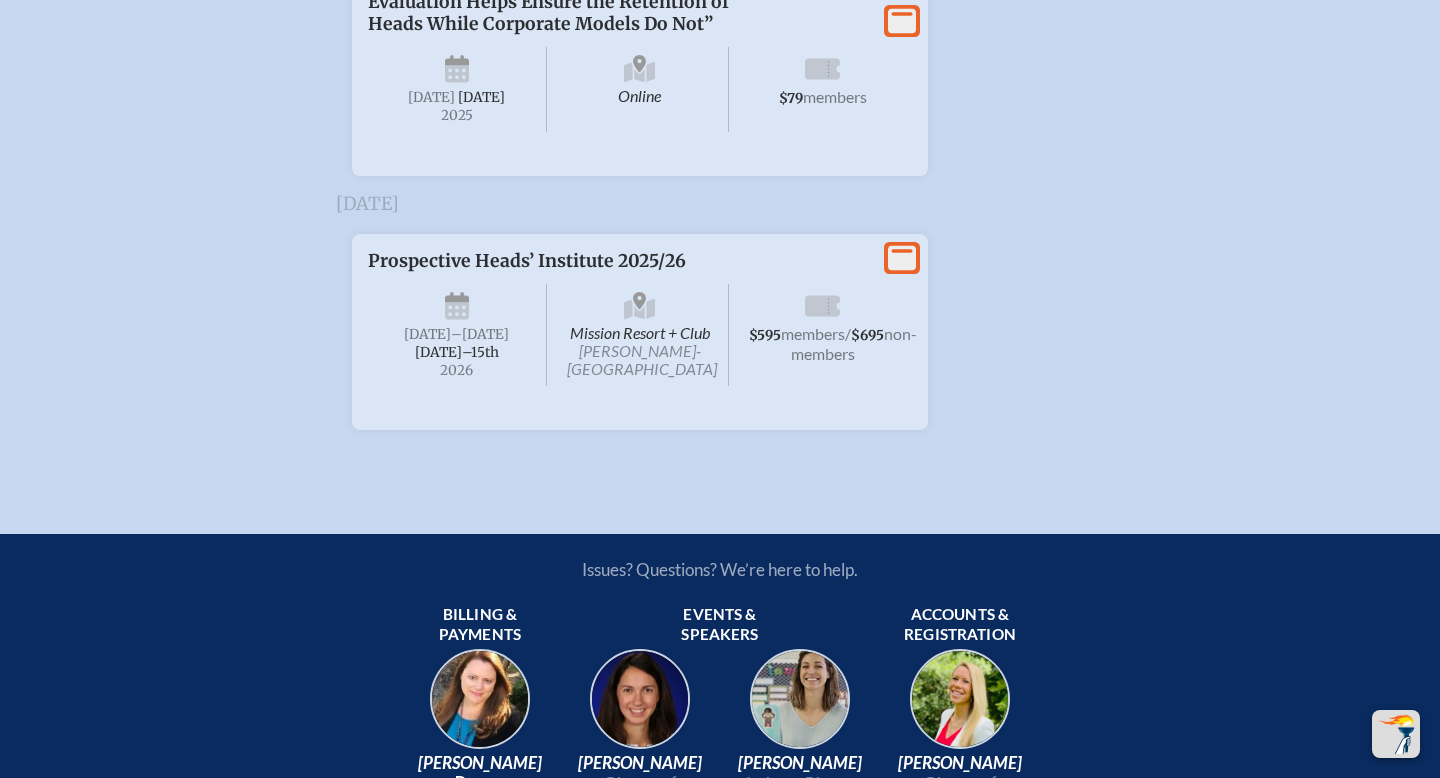 click on "Prospective Heads’ Institute 2025/26" at bounding box center [620, 261] 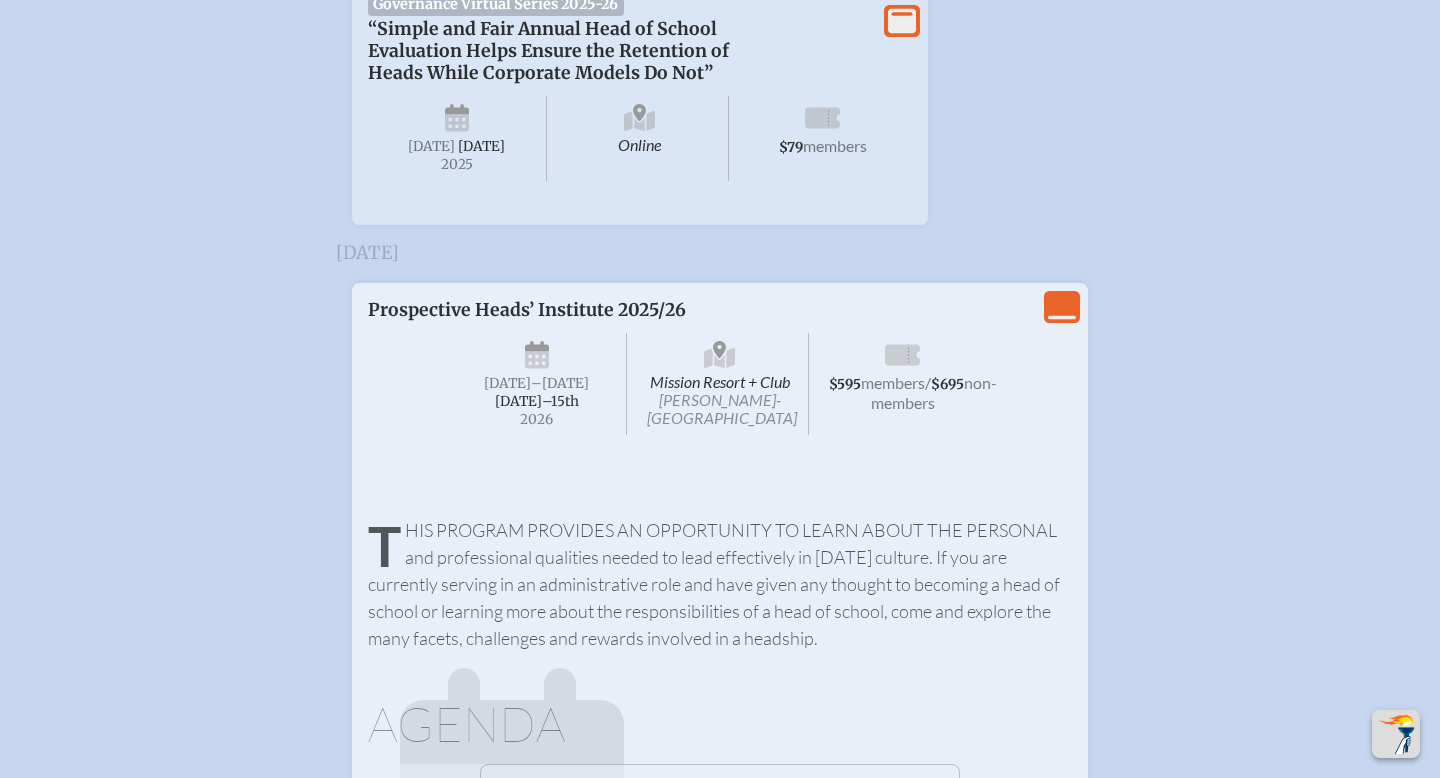 scroll, scrollTop: 3079, scrollLeft: 0, axis: vertical 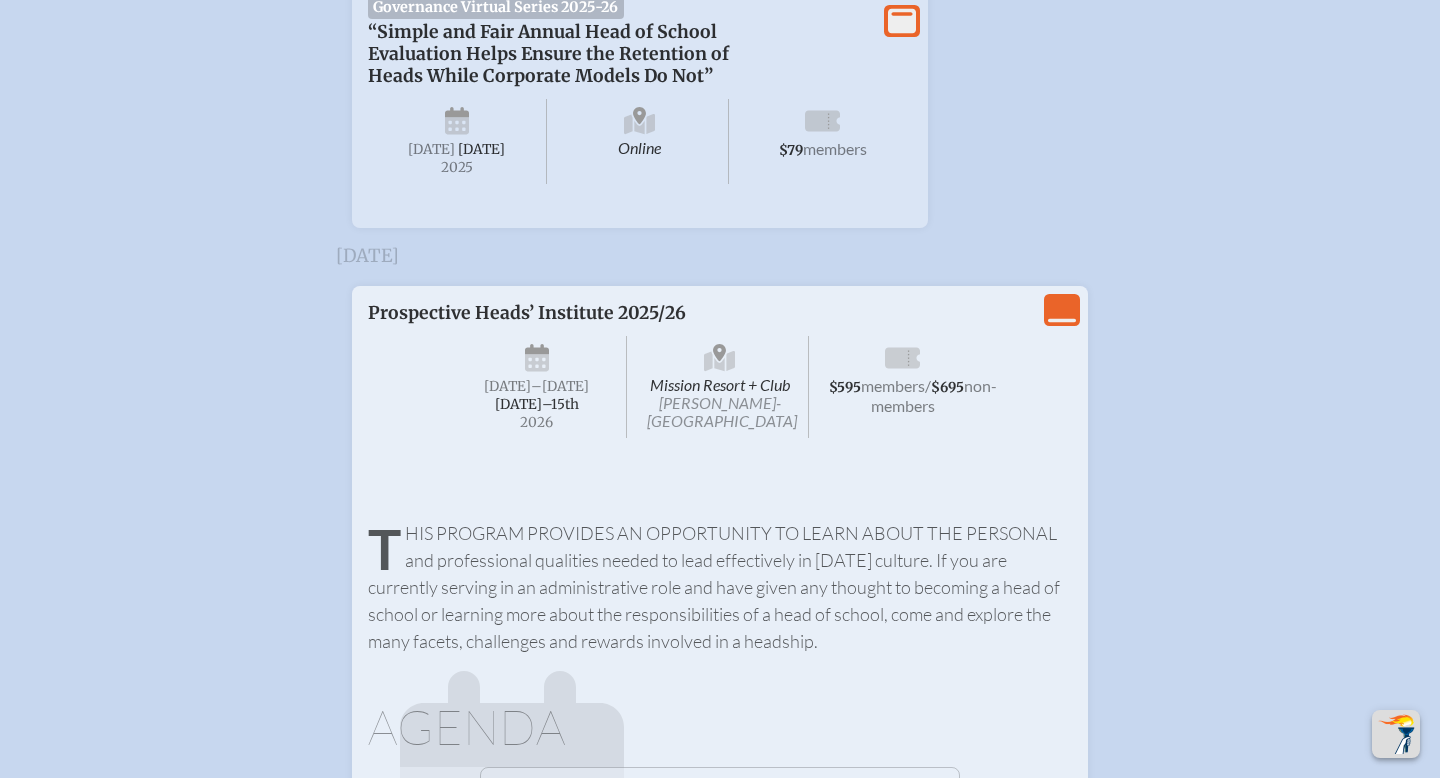 click on "View Less" 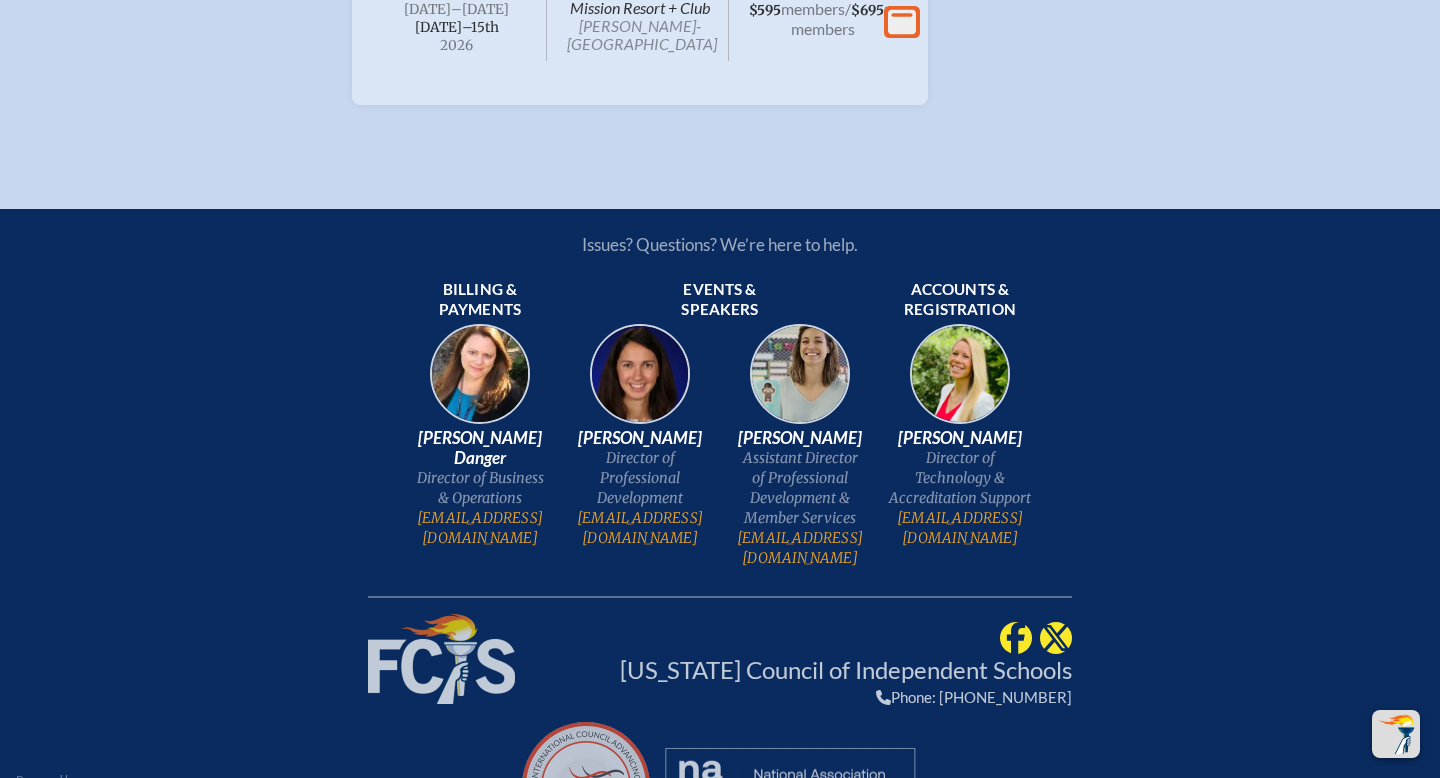 scroll, scrollTop: 3457, scrollLeft: 0, axis: vertical 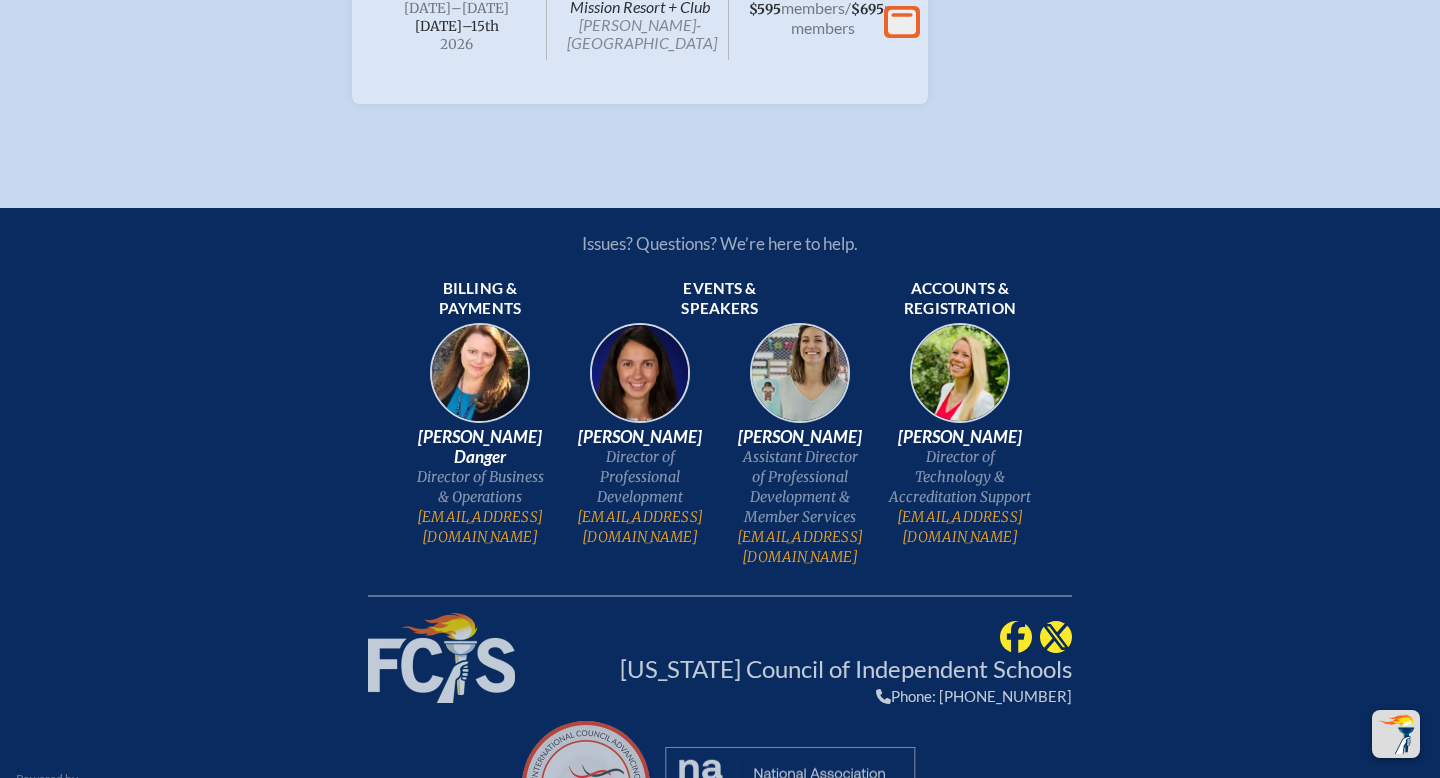 click on "View More" 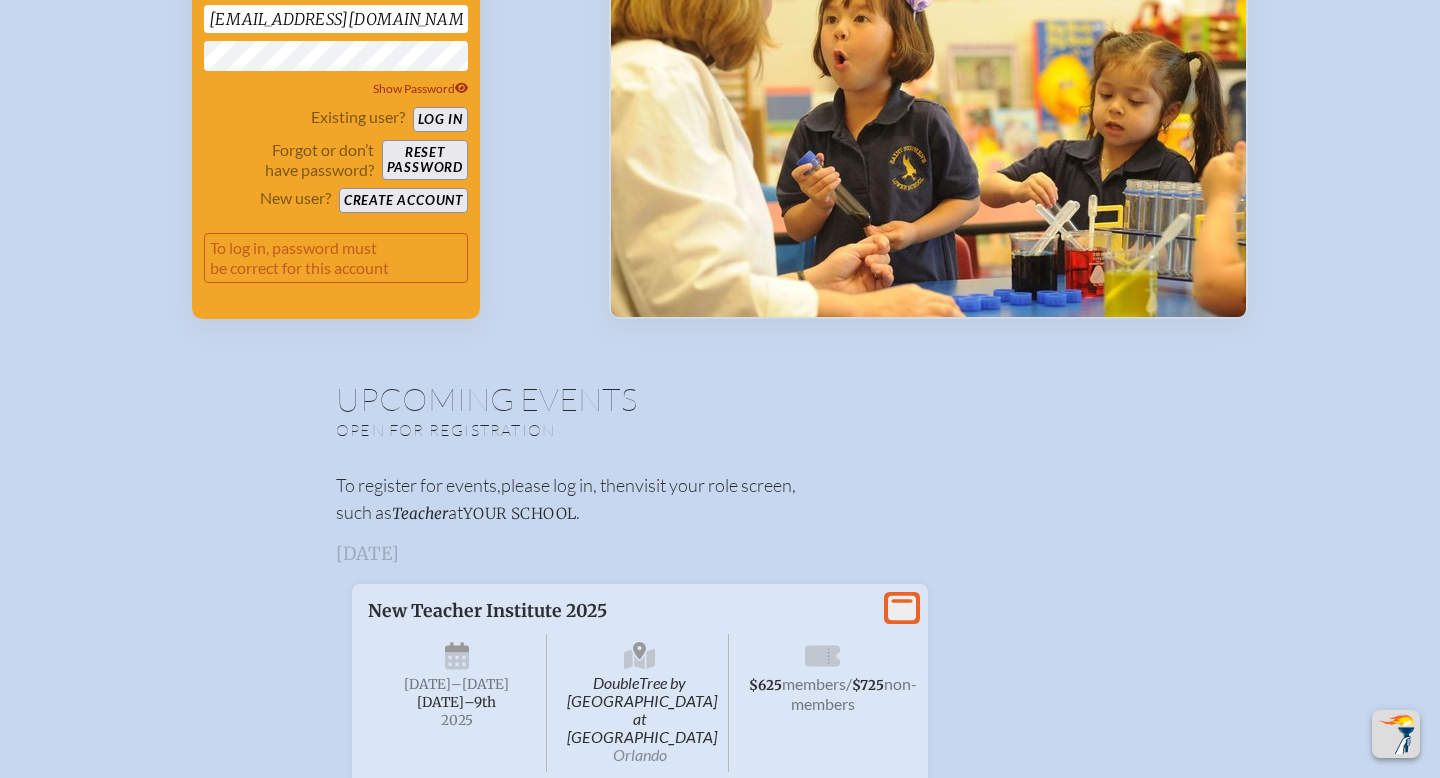 scroll, scrollTop: 0, scrollLeft: 0, axis: both 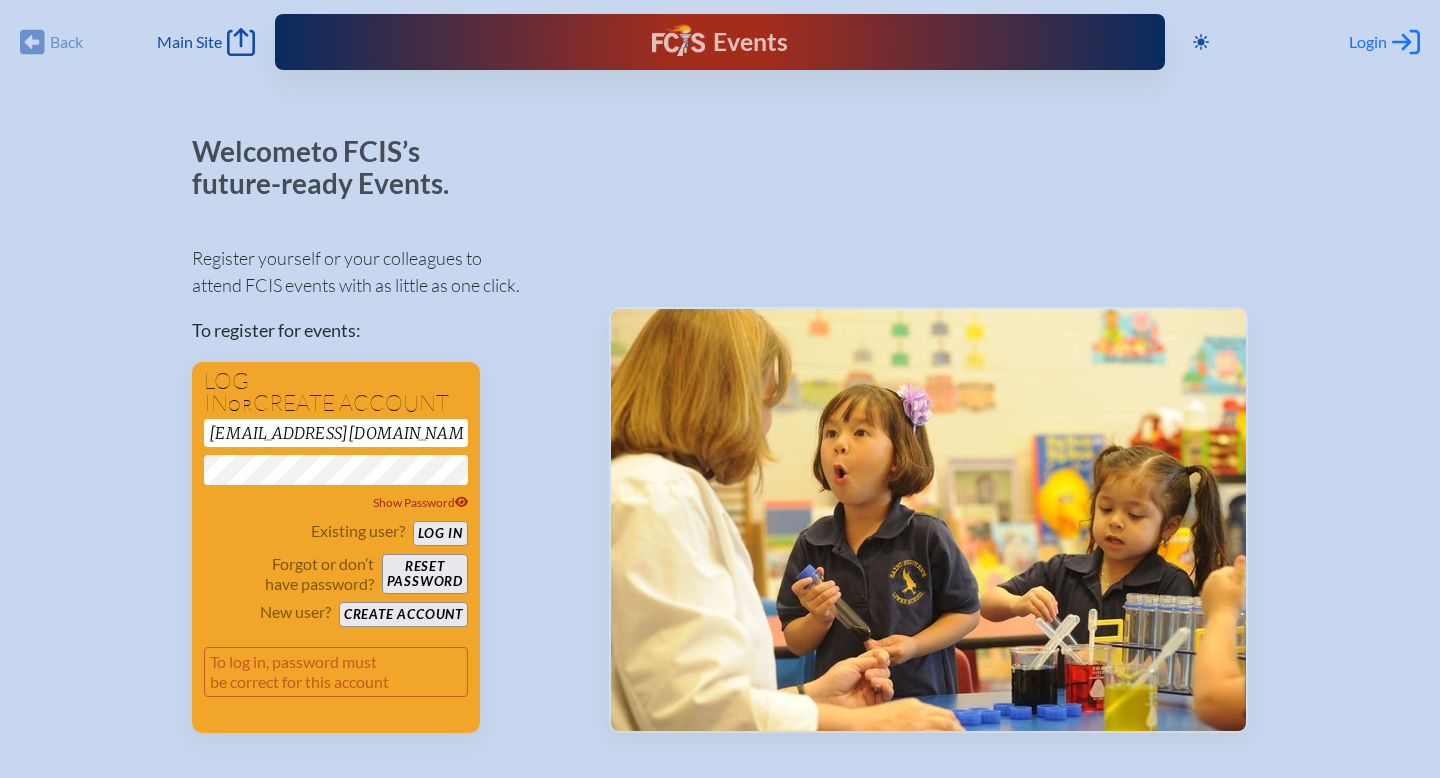 click on "Log in or Create Account" 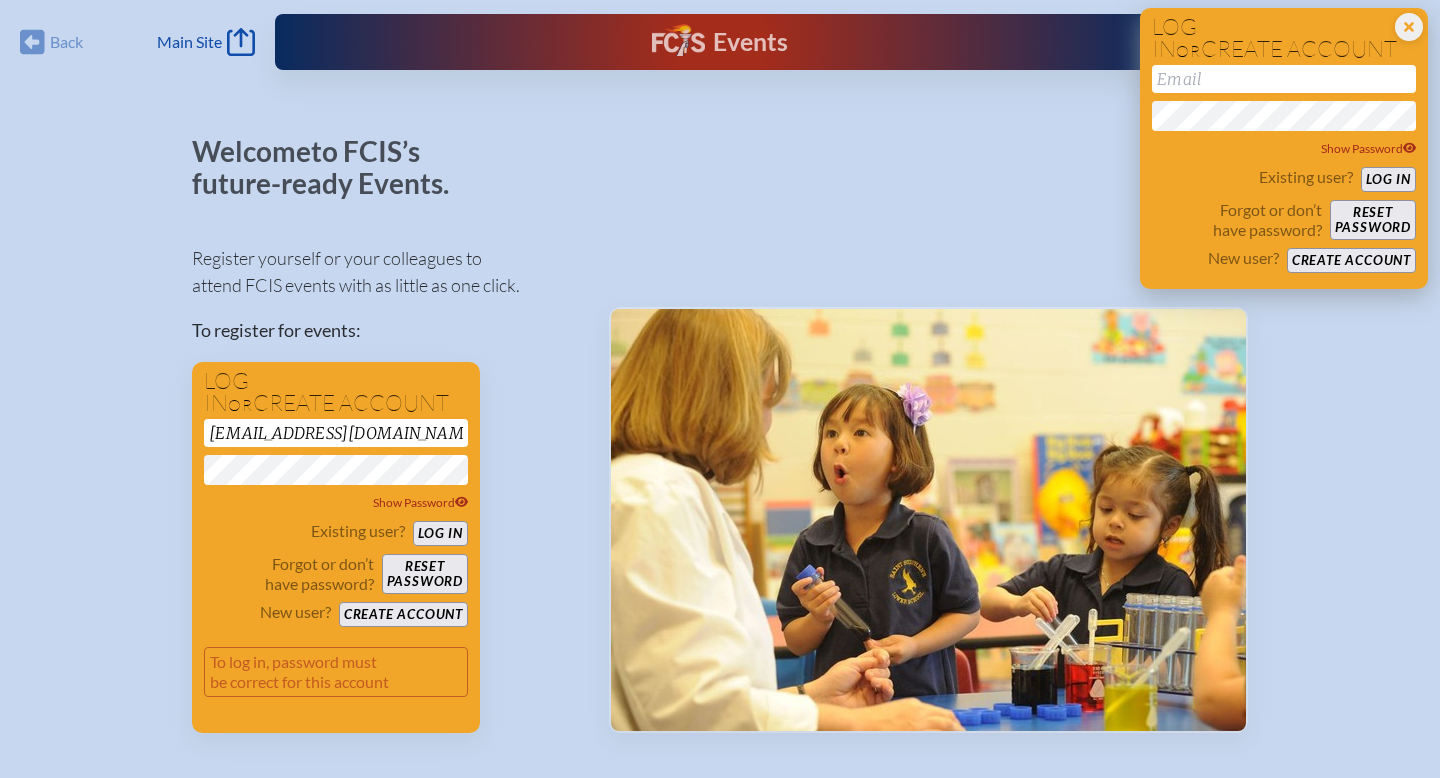 click at bounding box center (1284, 79) 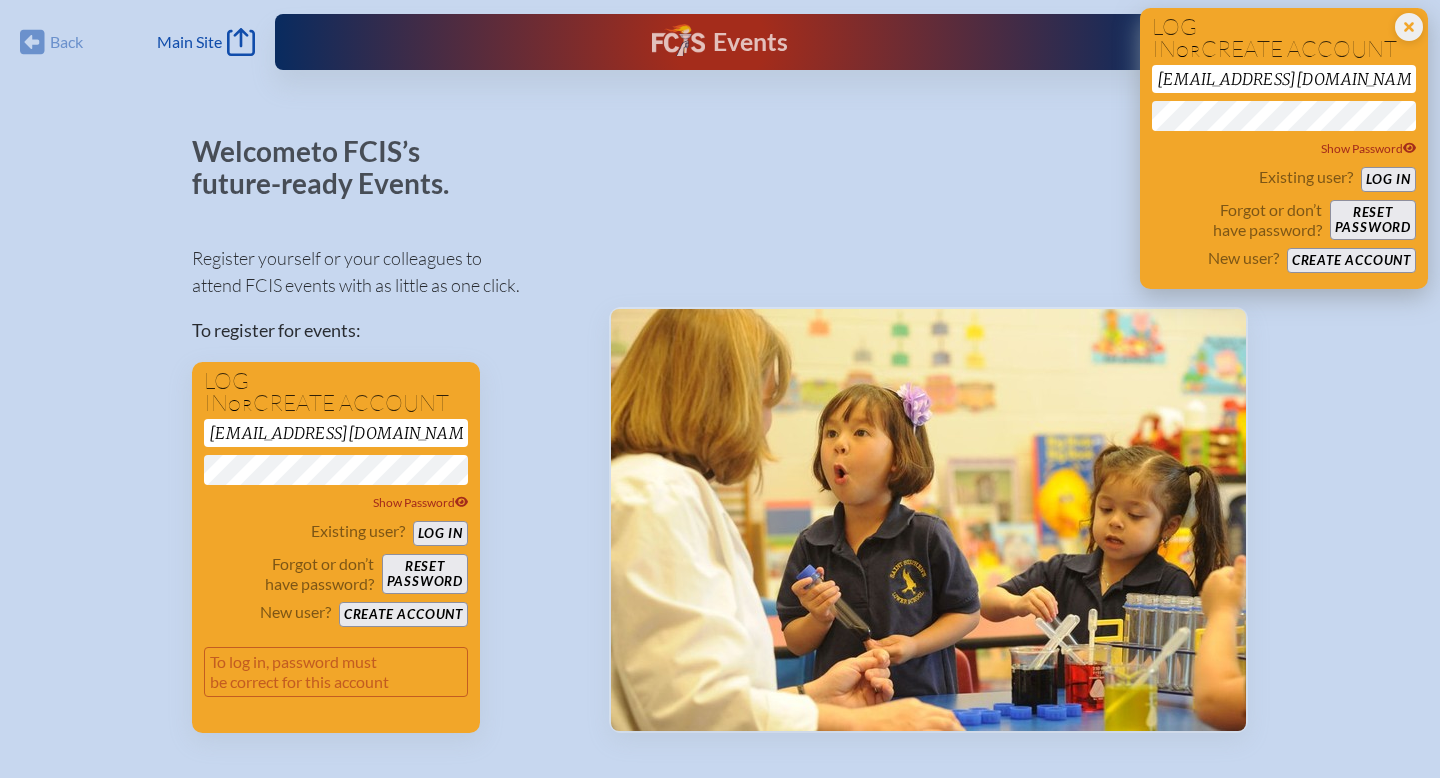 click on "Log in" at bounding box center (1388, 179) 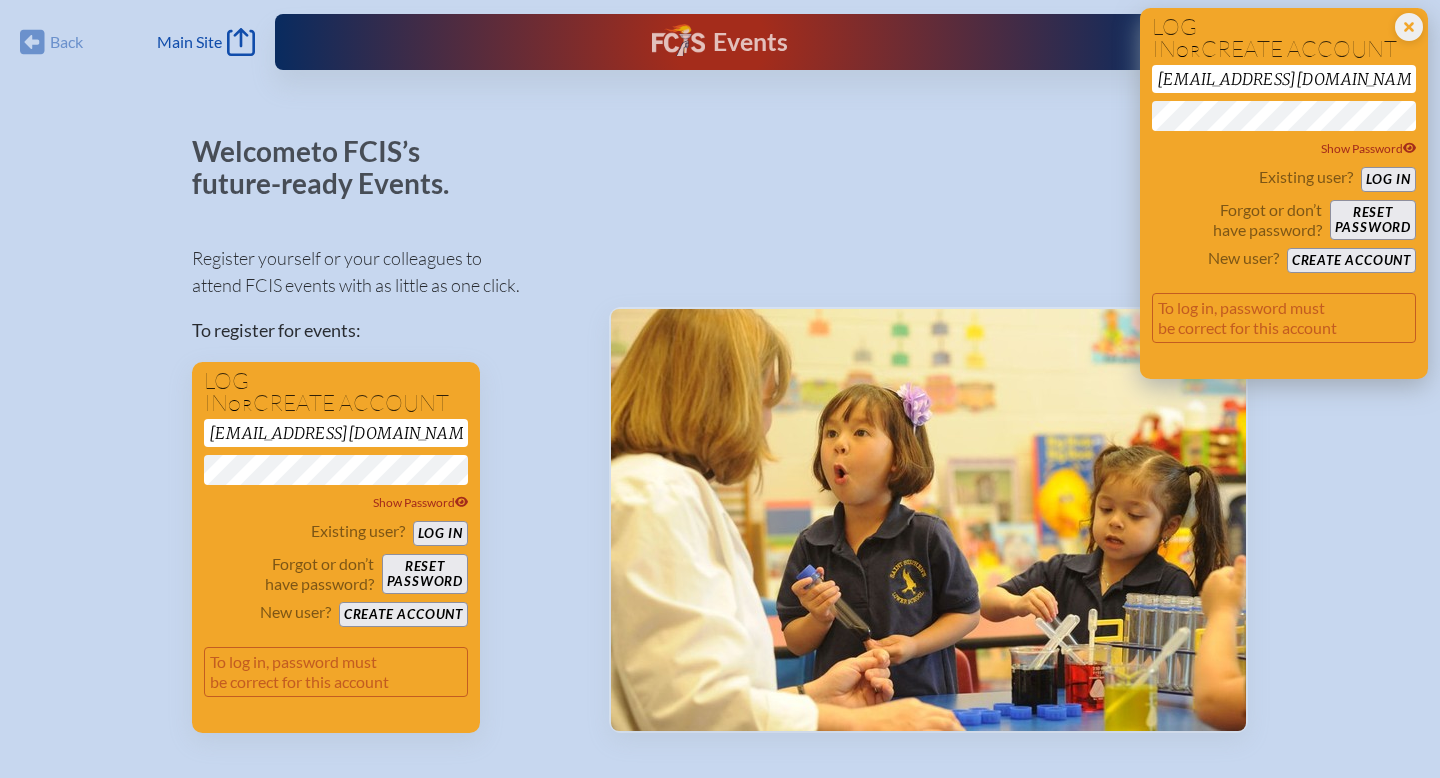 click on "Reset password" at bounding box center [1373, 220] 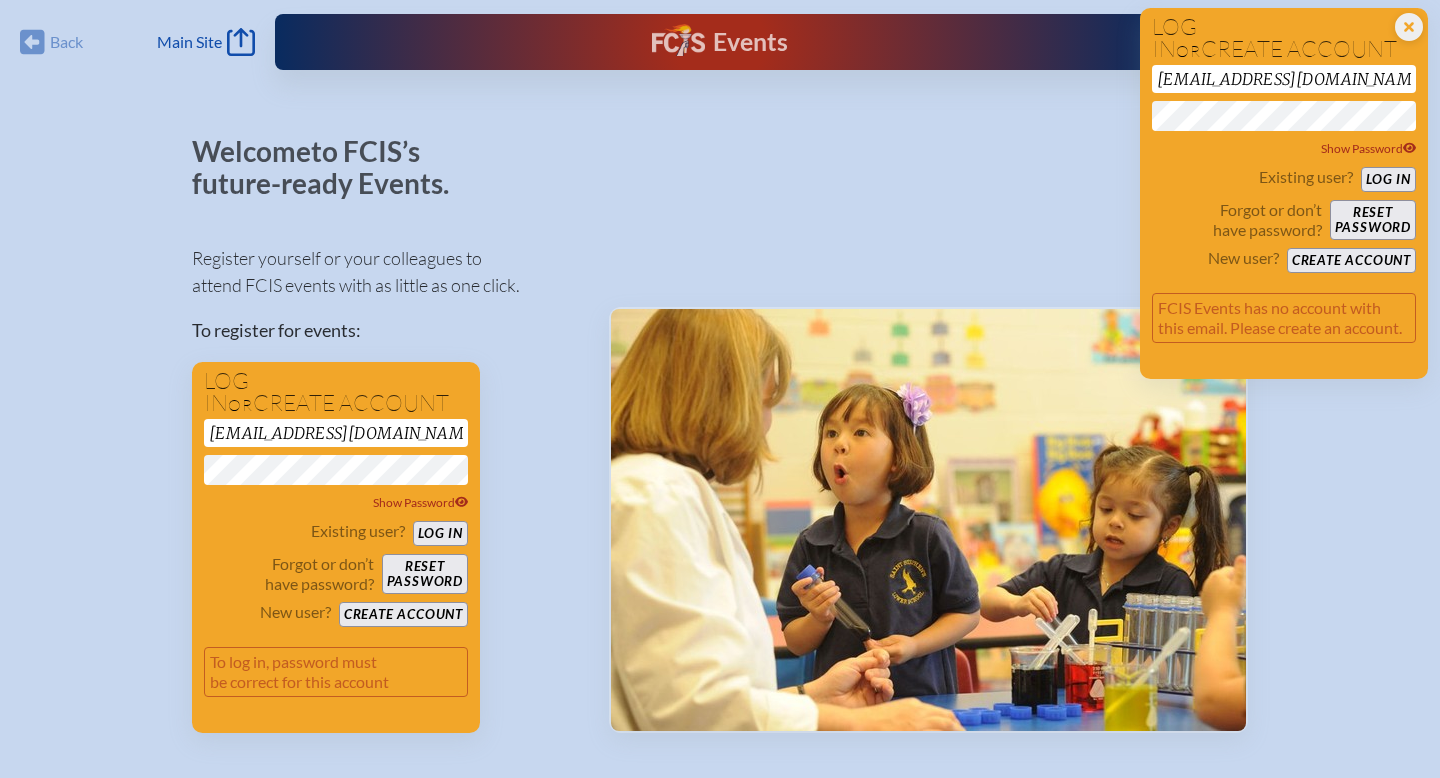 drag, startPoint x: 1364, startPoint y: 83, endPoint x: 1028, endPoint y: 67, distance: 336.38074 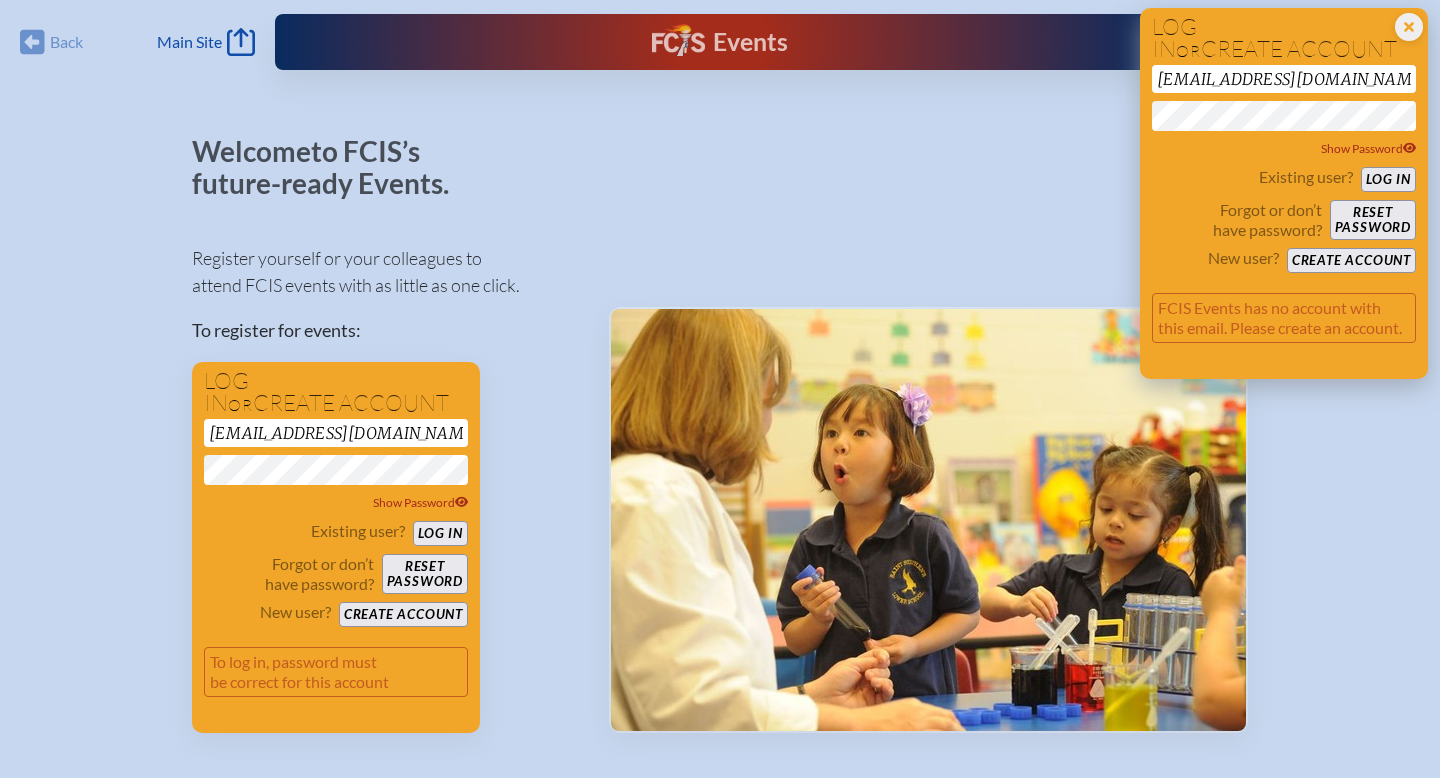 click on "Create account" at bounding box center (1351, 260) 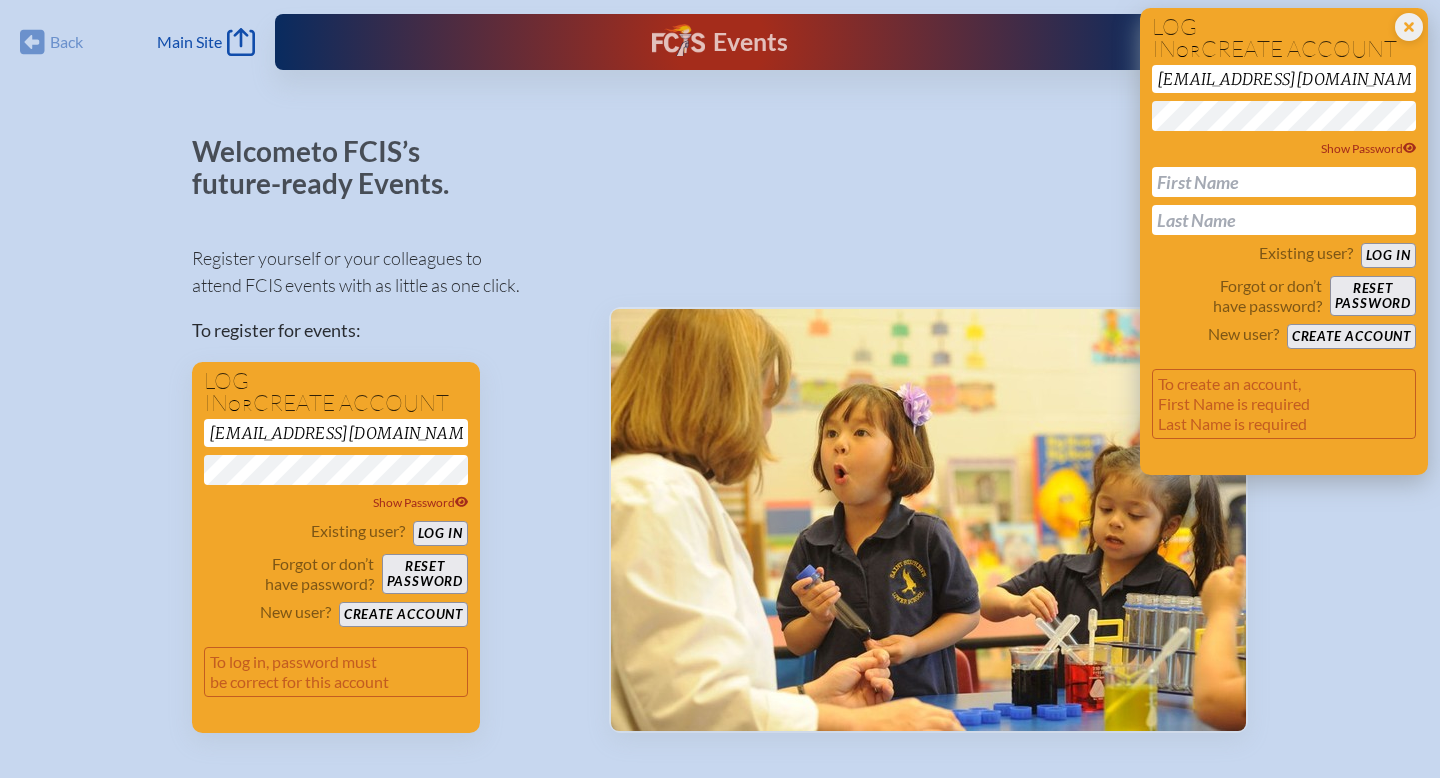 click at bounding box center [1284, 182] 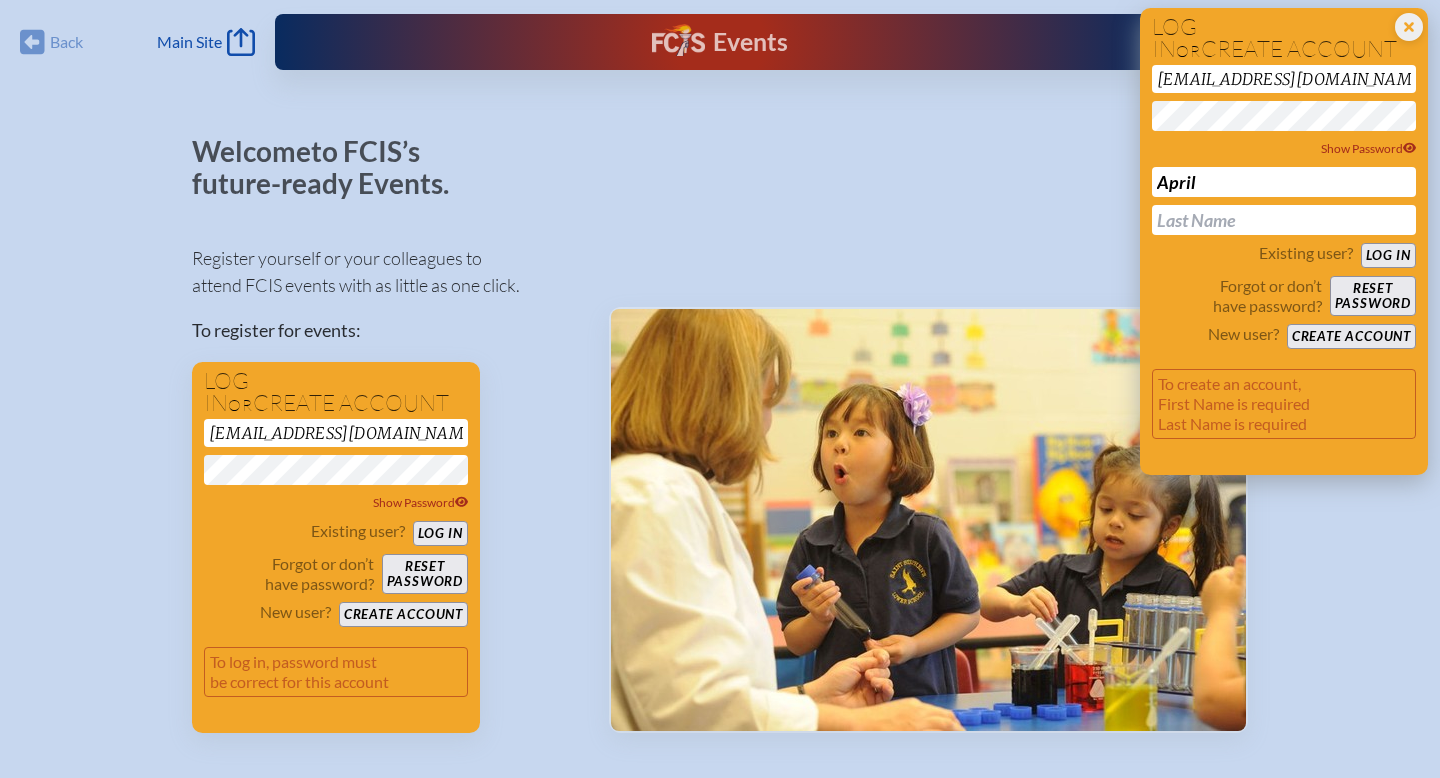 type on "April" 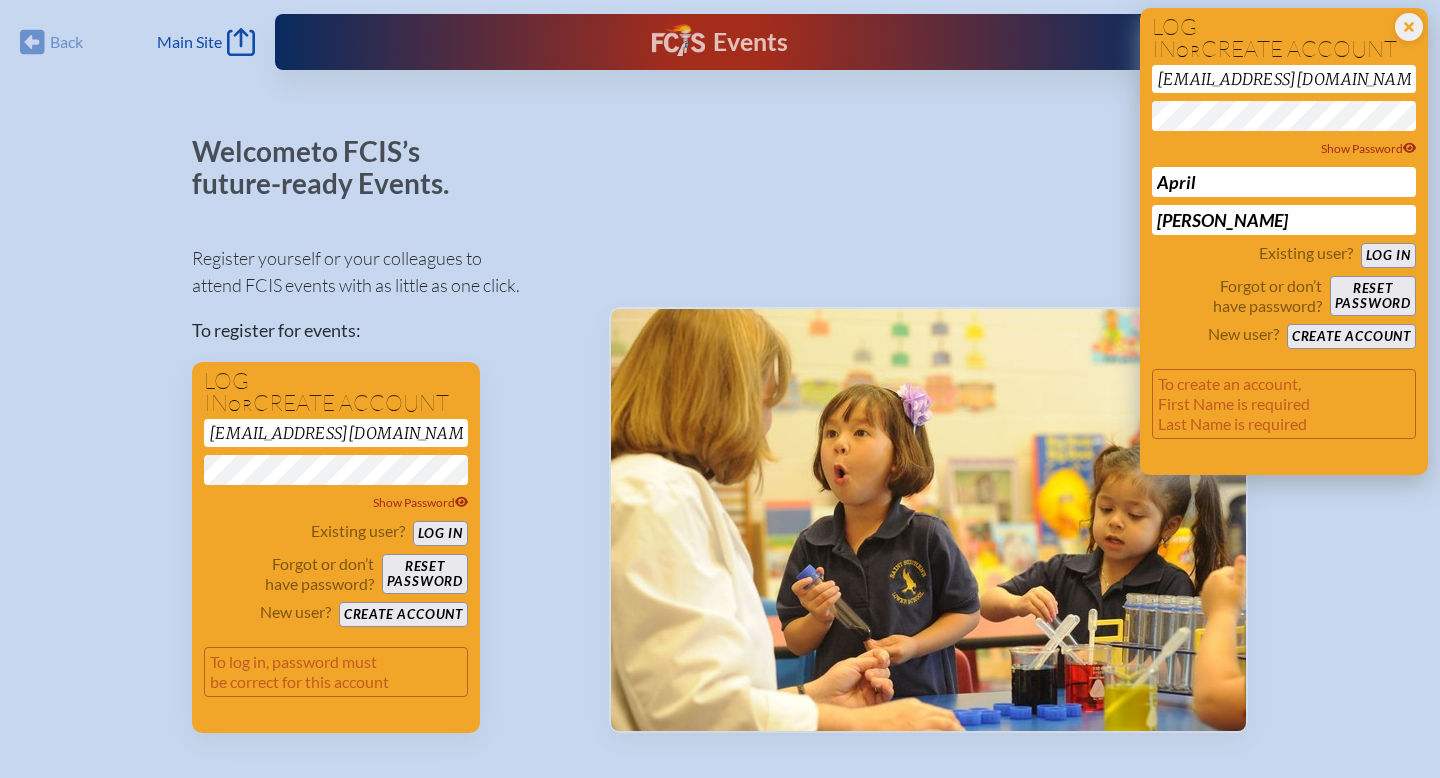 type on "[PERSON_NAME]" 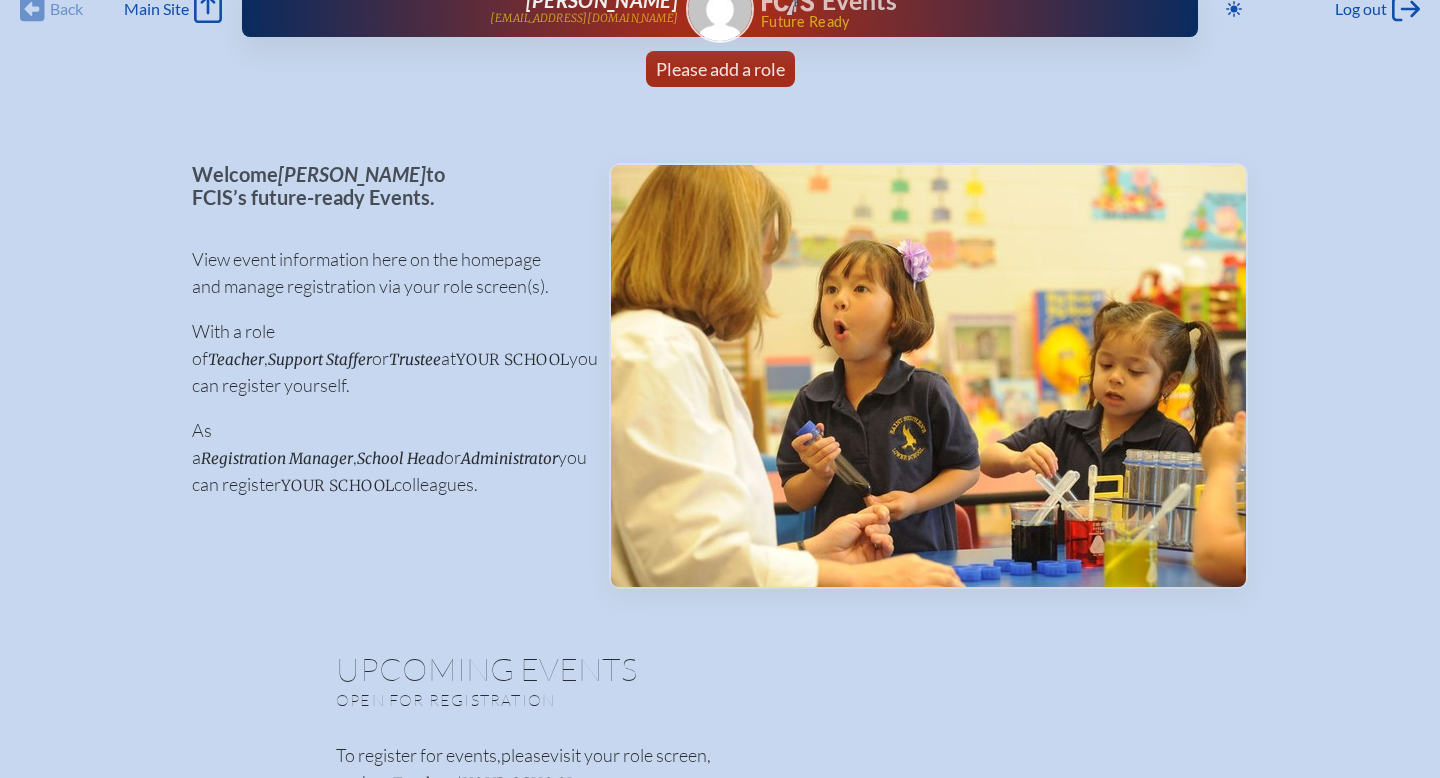 scroll, scrollTop: 0, scrollLeft: 0, axis: both 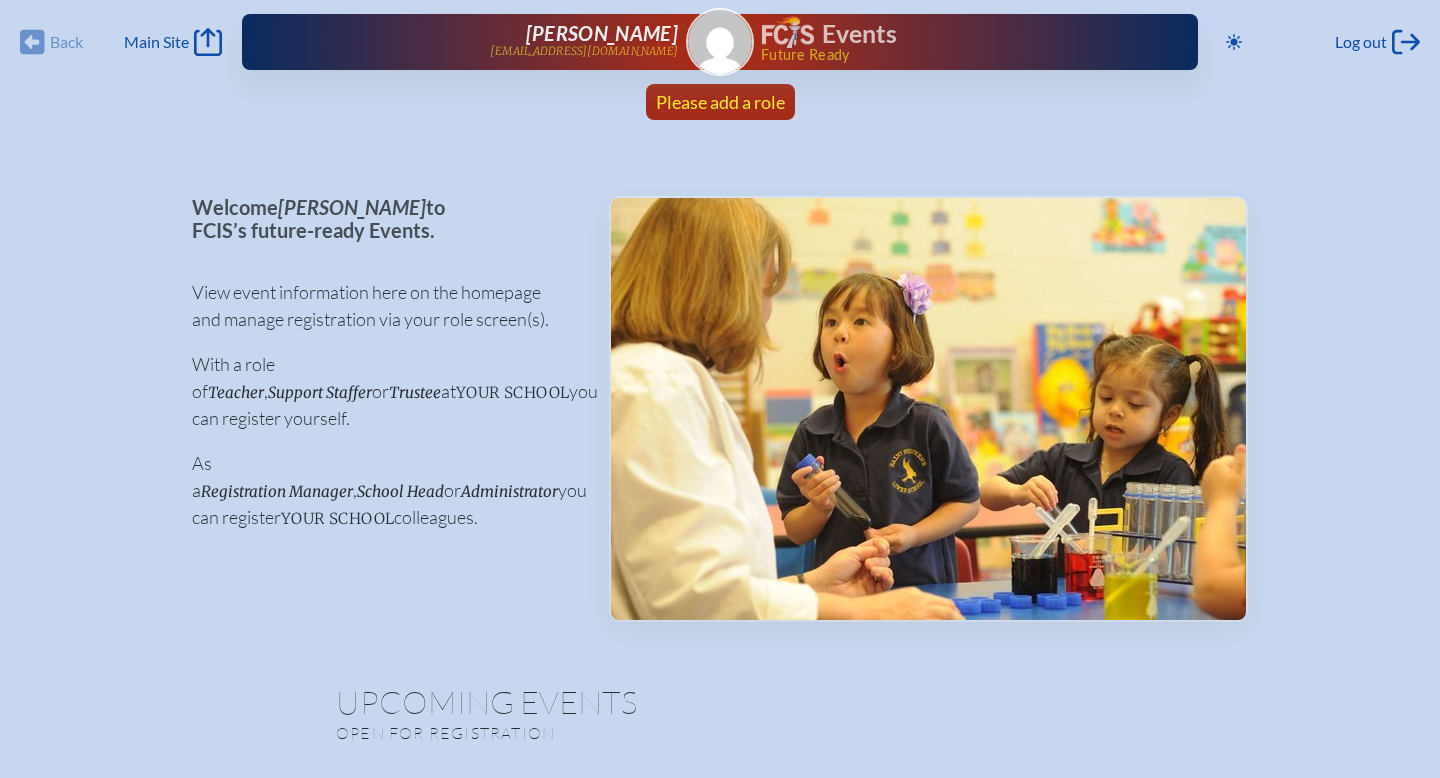 click on "Please add a role" at bounding box center [720, 102] 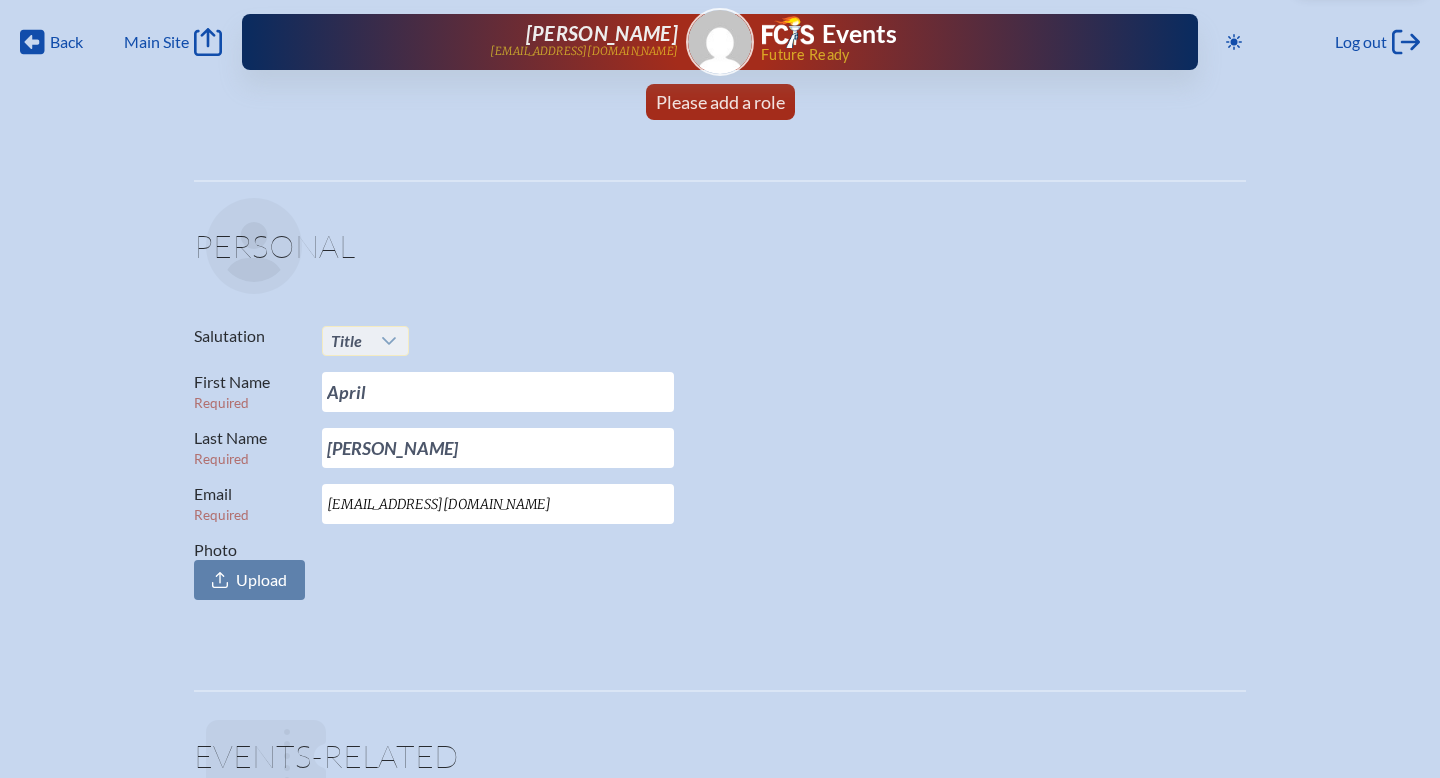 click at bounding box center (389, 341) 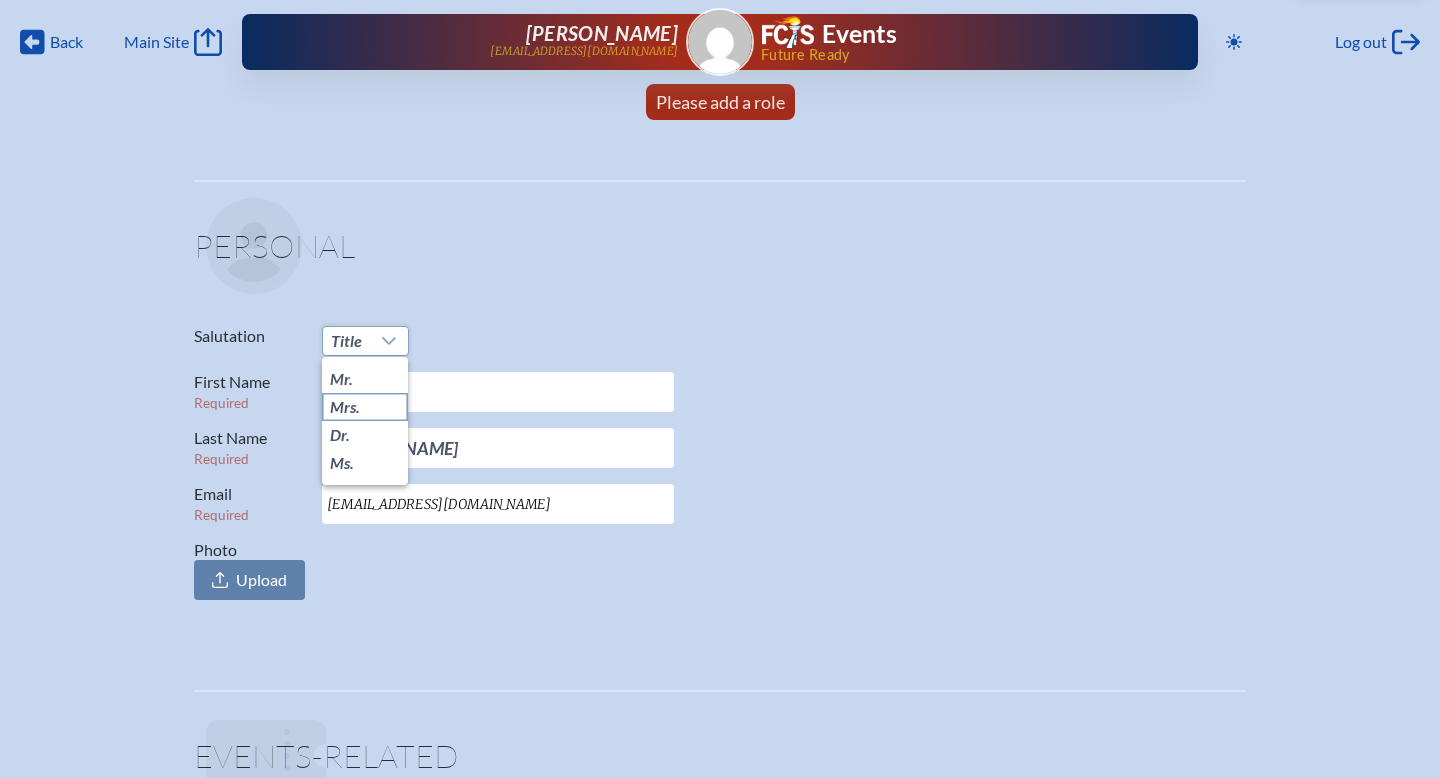 click on "Mrs." 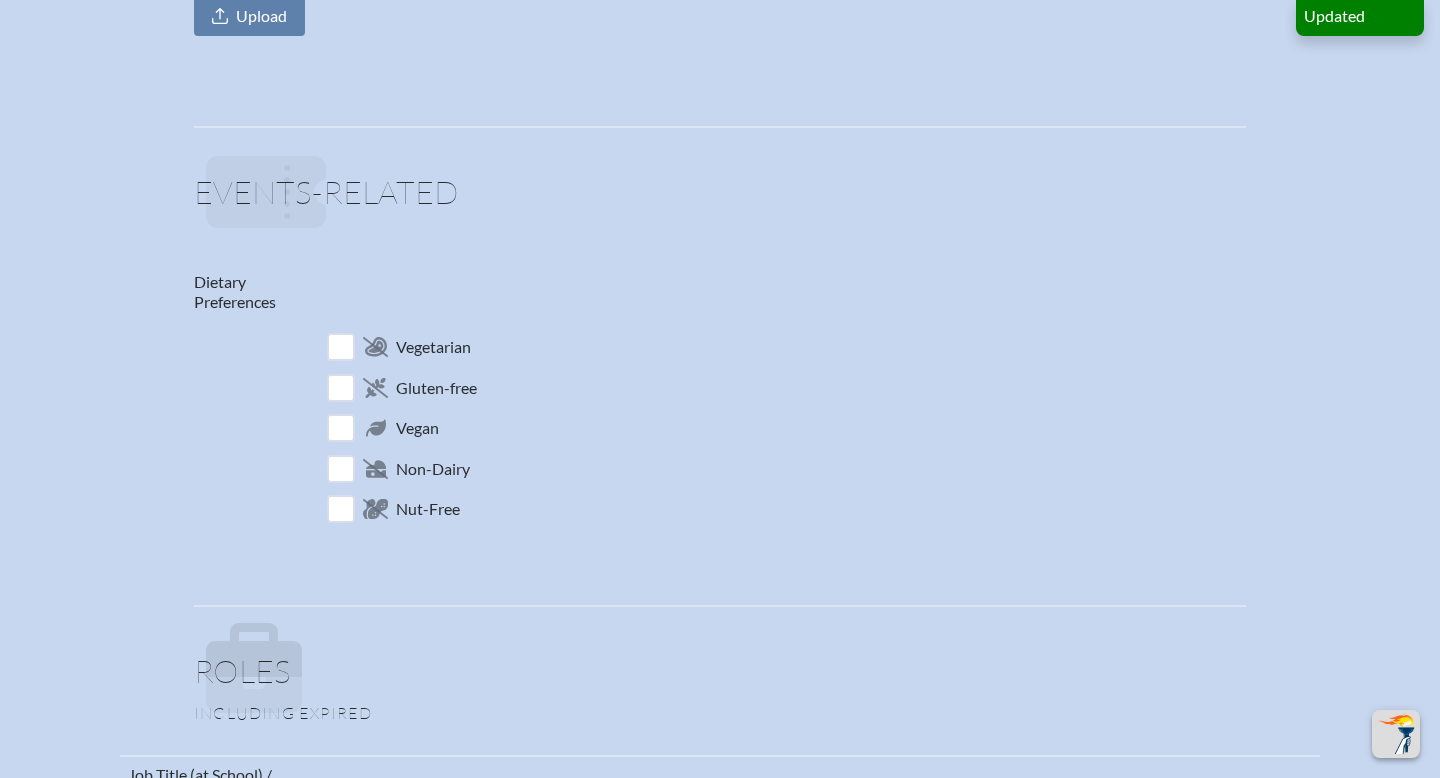 scroll, scrollTop: 565, scrollLeft: 0, axis: vertical 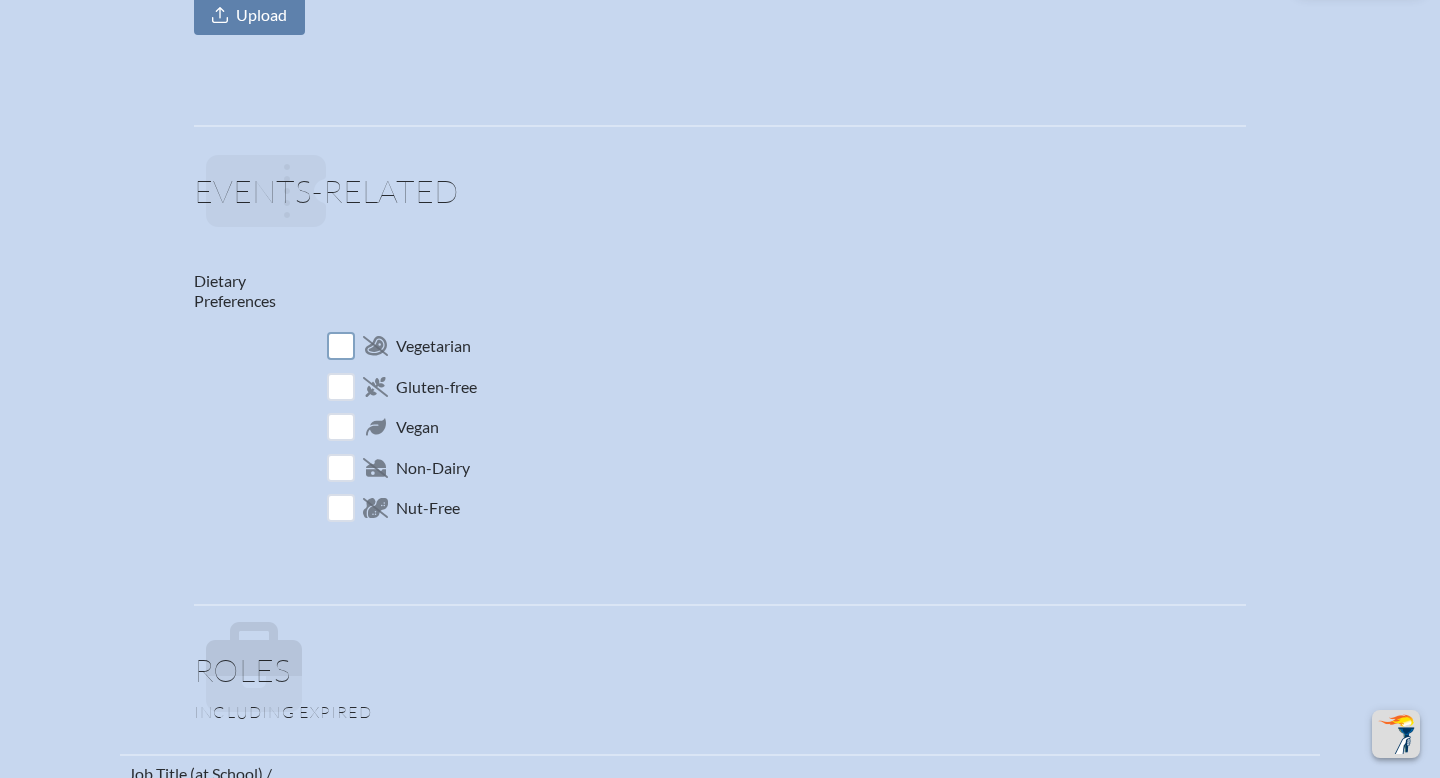 click at bounding box center [341, 346] 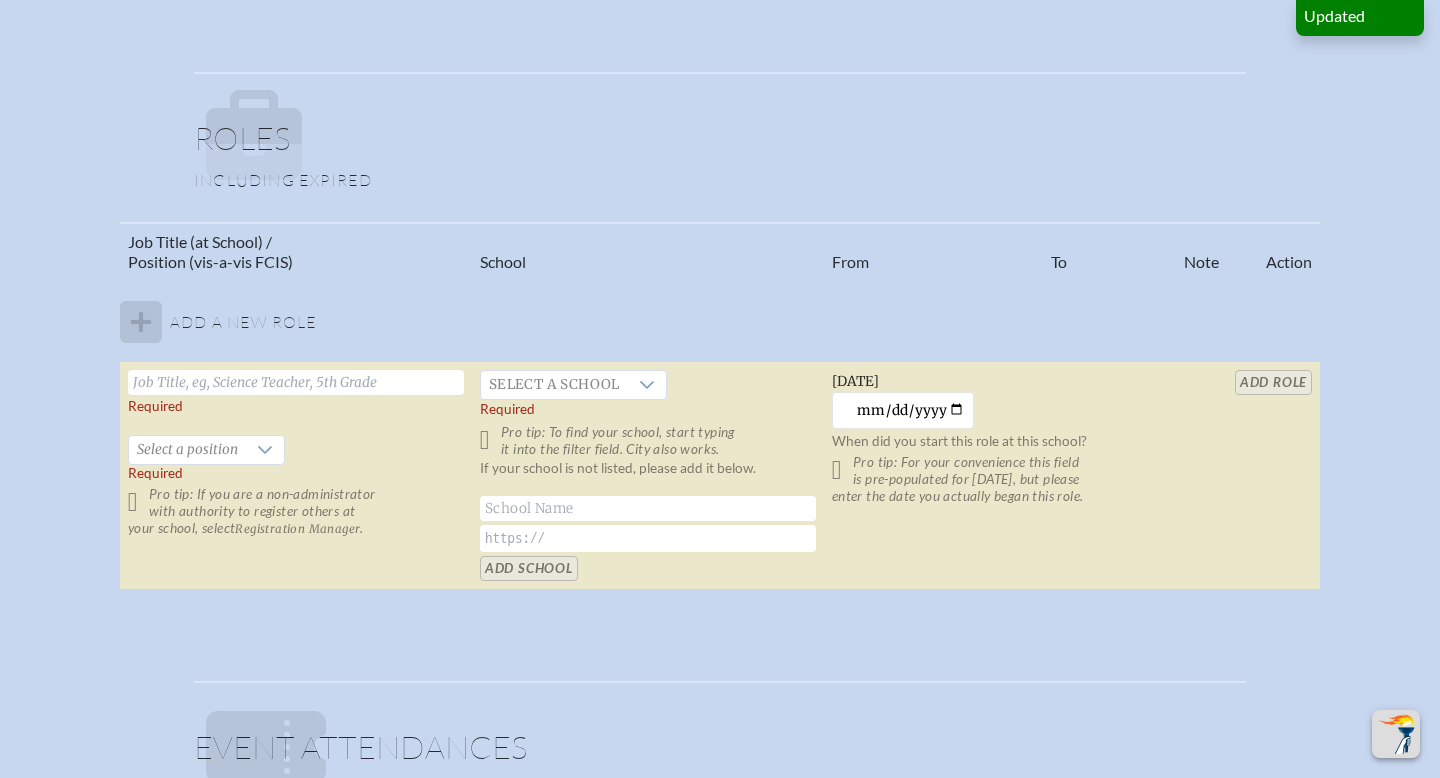 scroll, scrollTop: 1104, scrollLeft: 0, axis: vertical 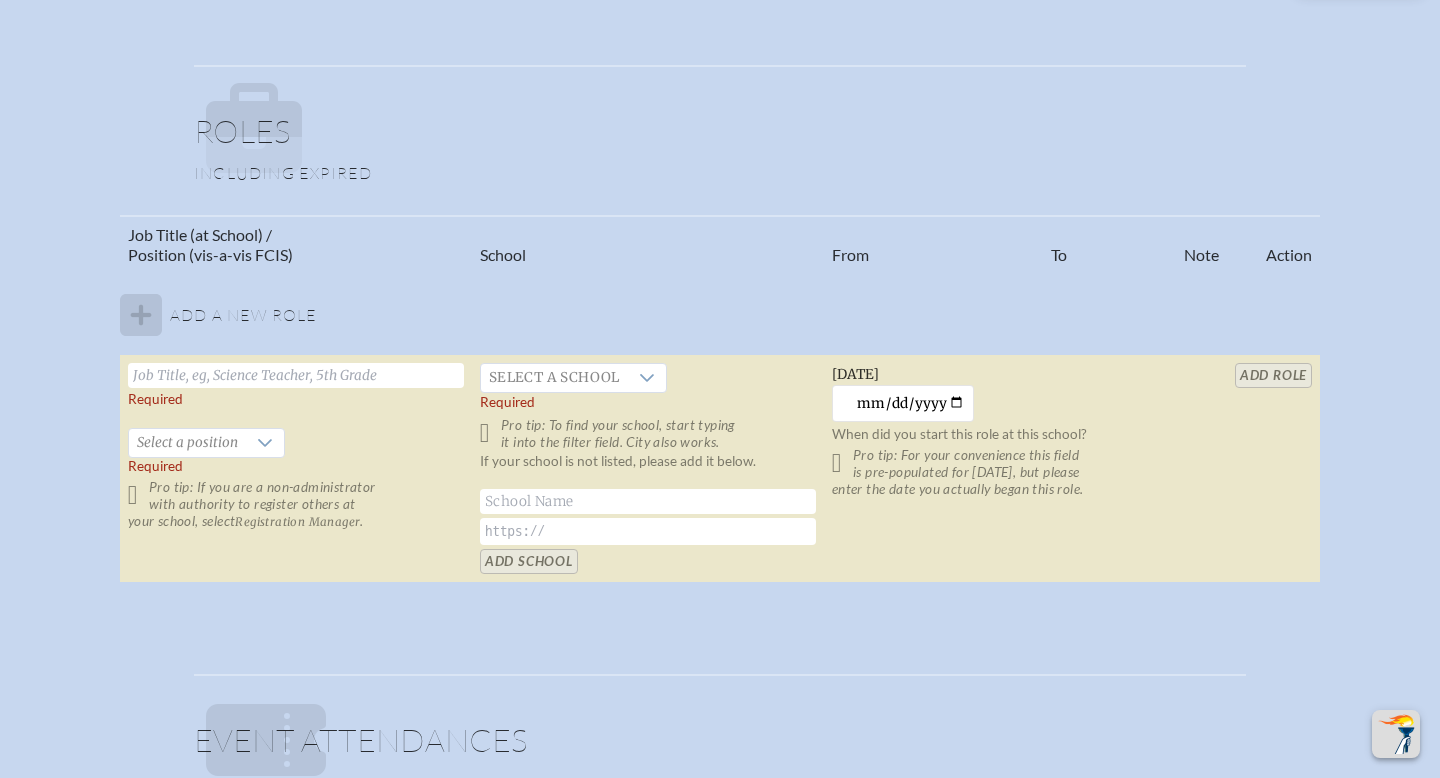 click at bounding box center [296, 375] 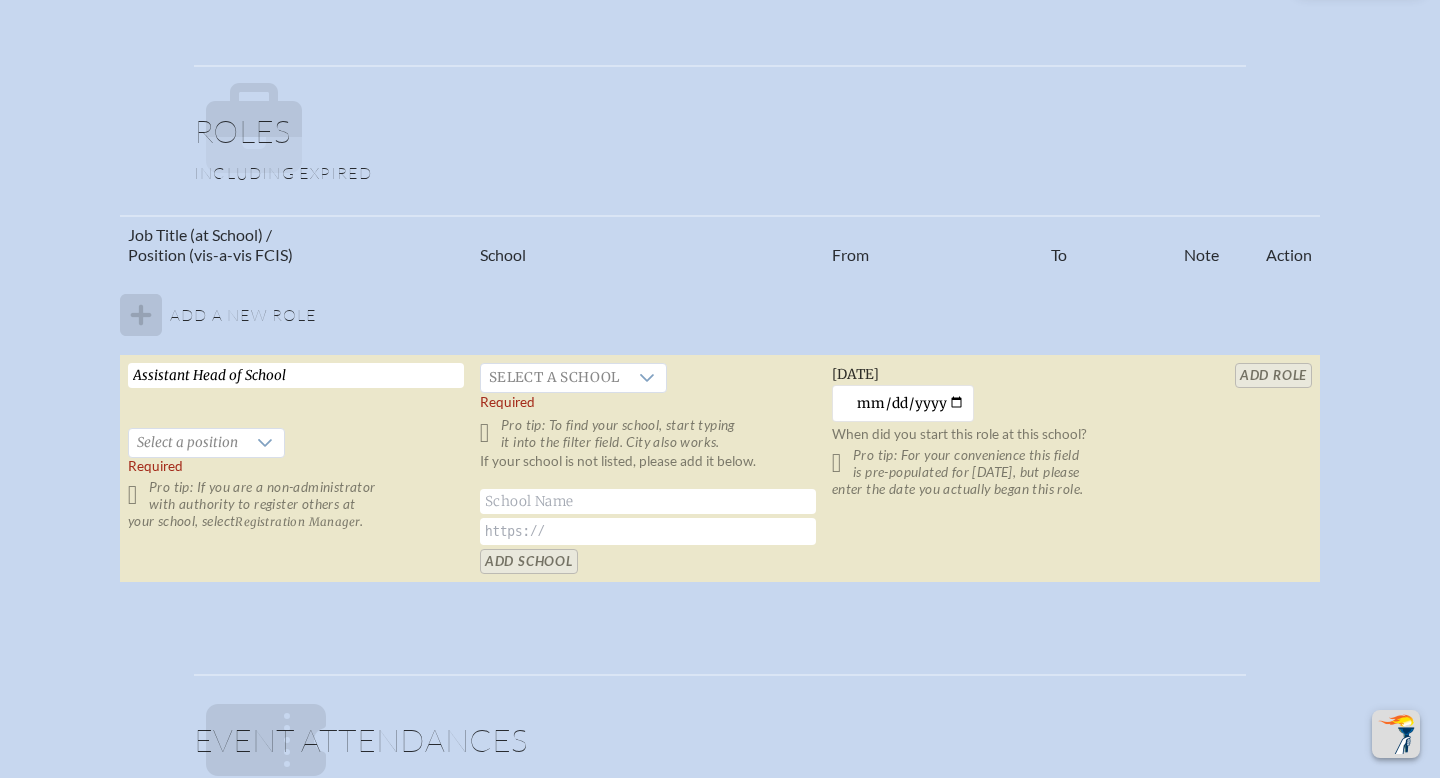 click on "Assistant Head of School" at bounding box center (296, 375) 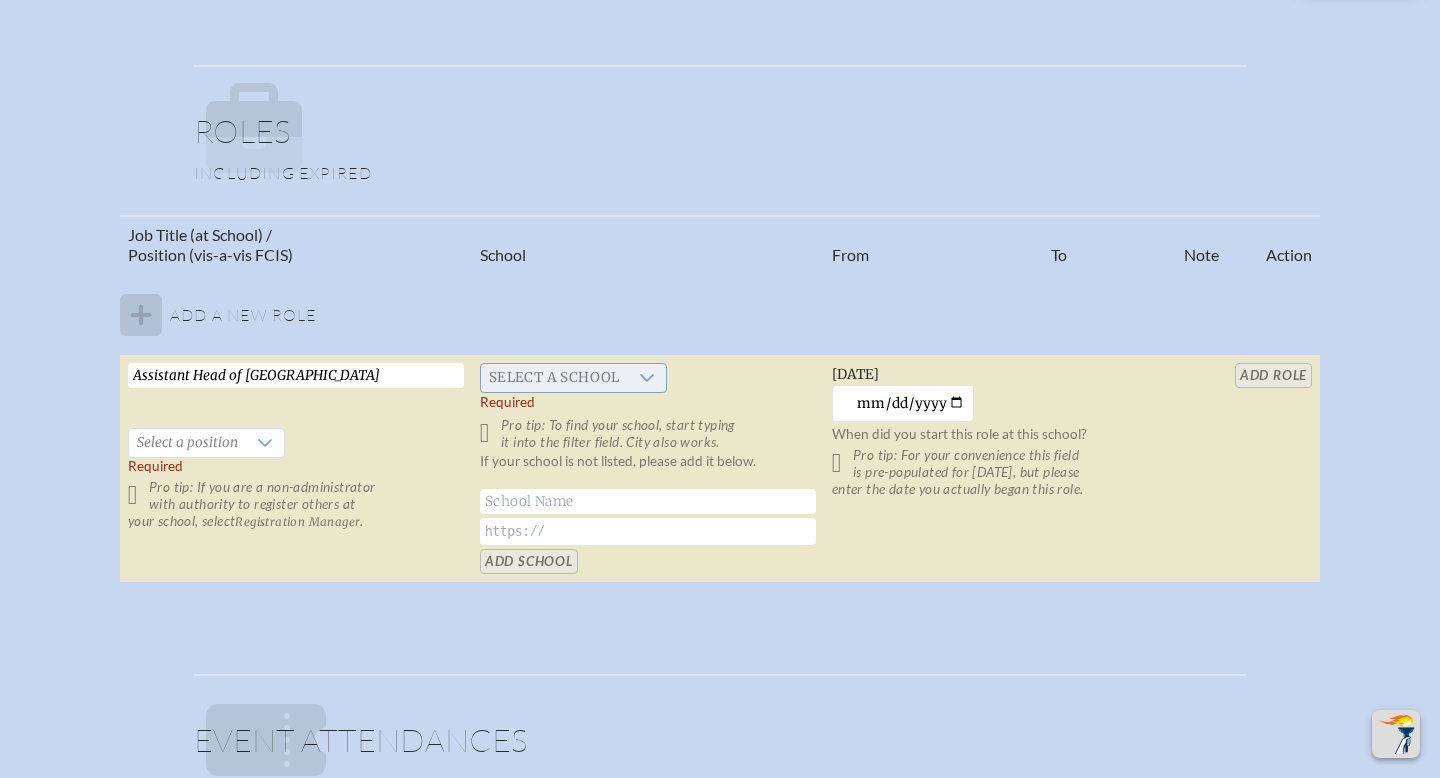 type on "Assistant Head of Middle School" 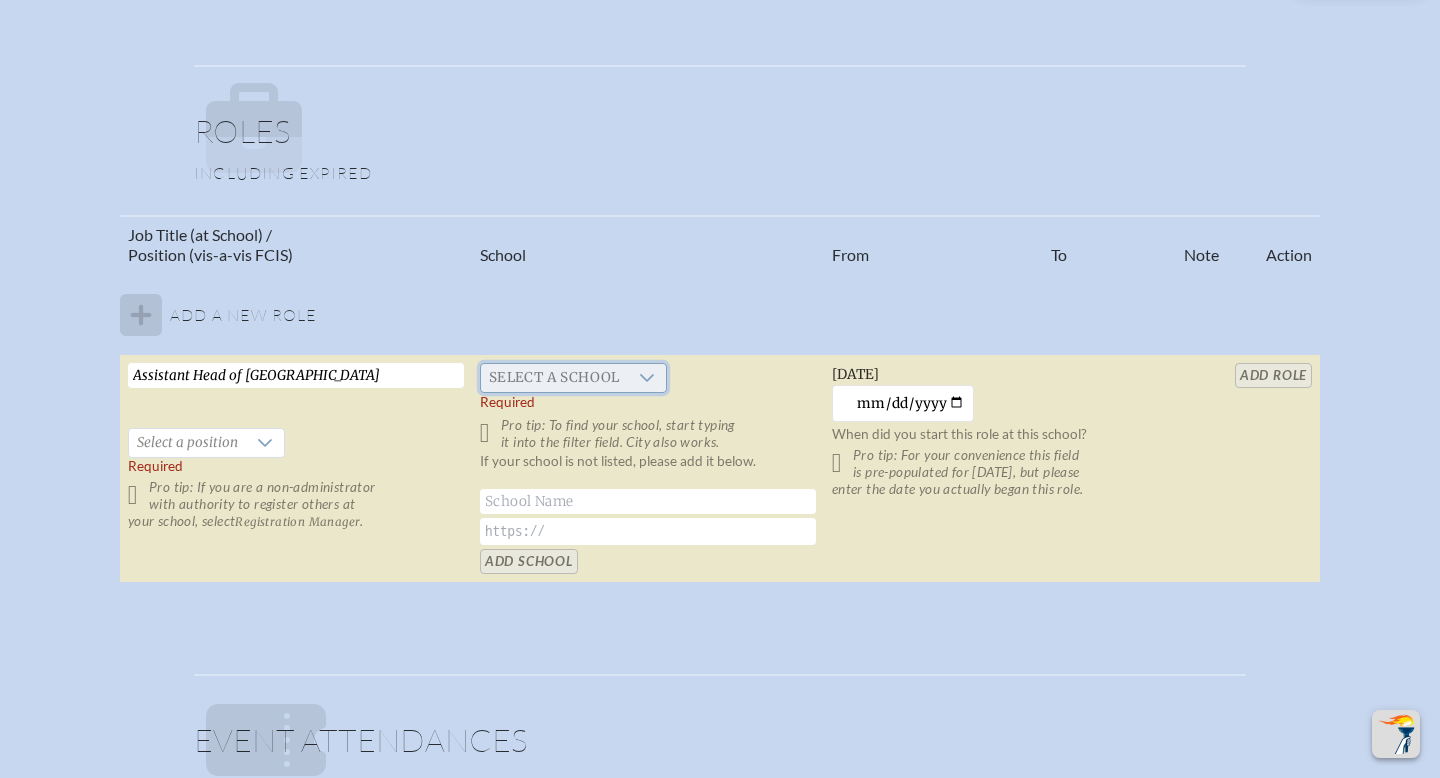 click on "Select a school" at bounding box center (554, 378) 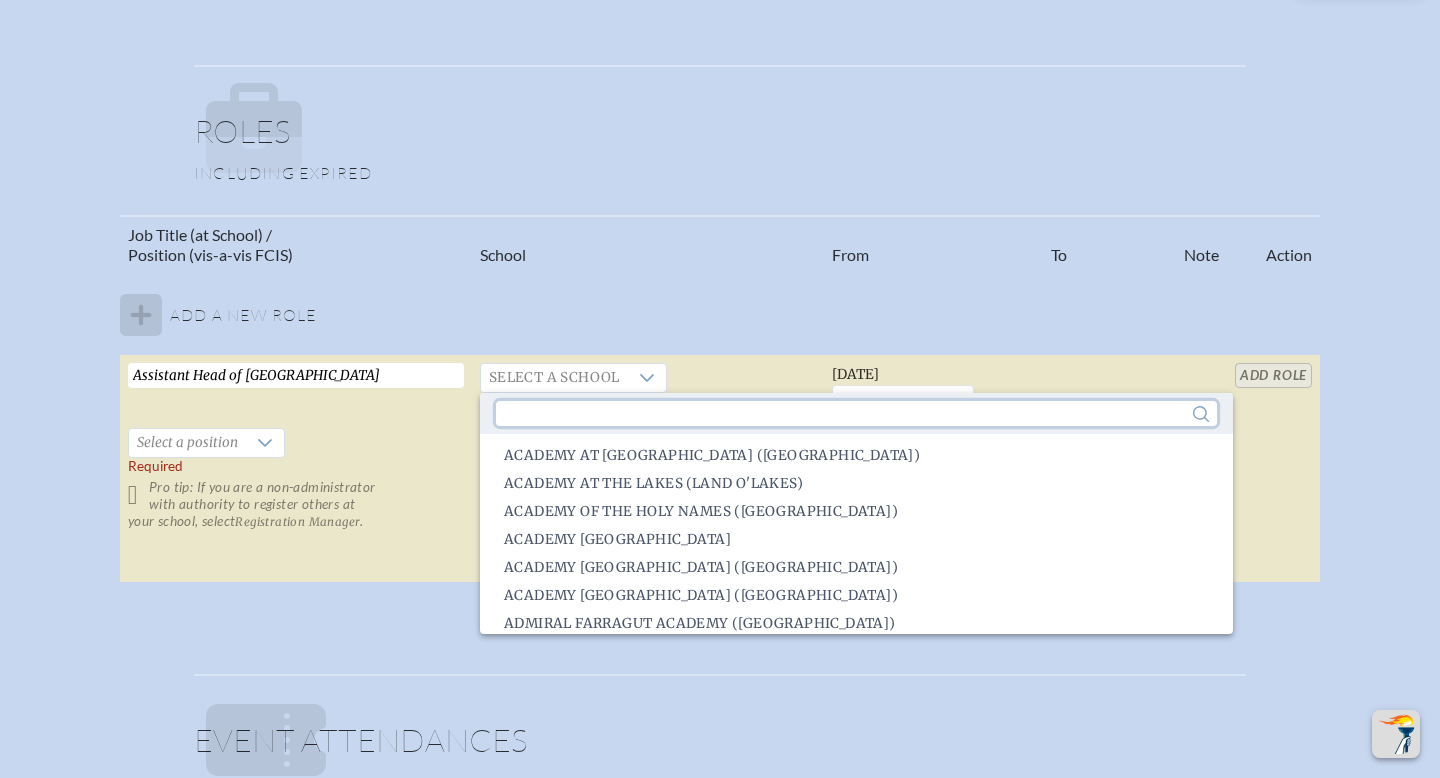 click at bounding box center [856, 413] 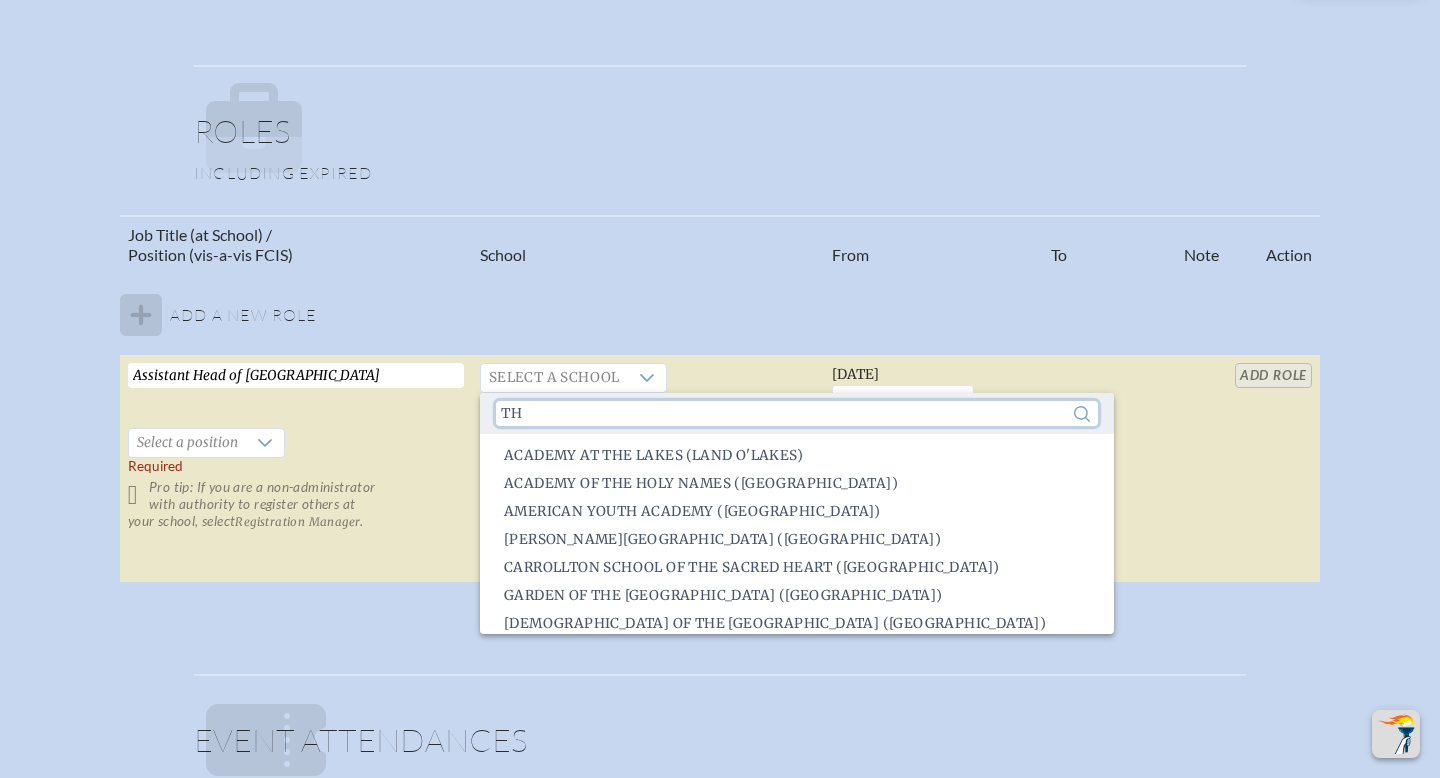 type on "t" 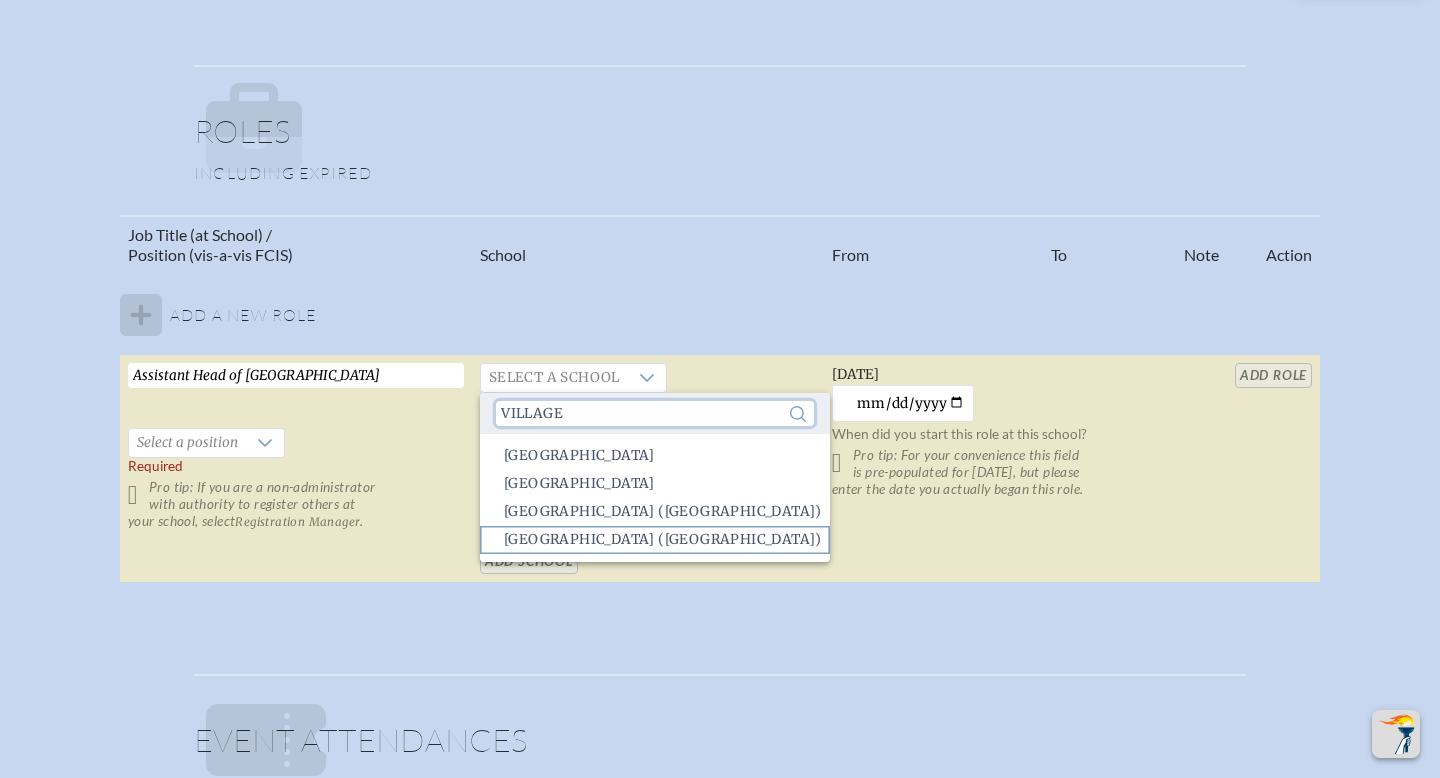type on "village" 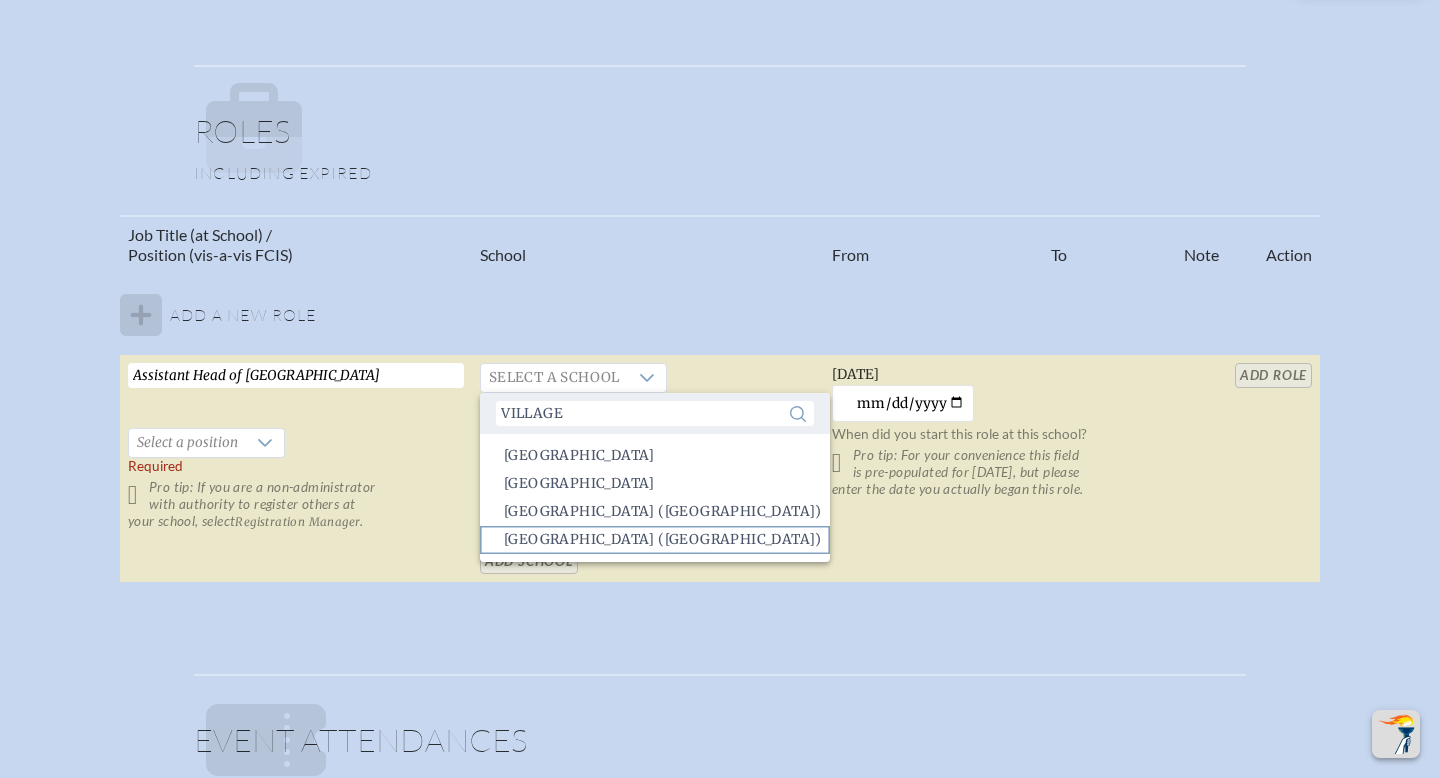 click on "Village School of Naples (Naples)" 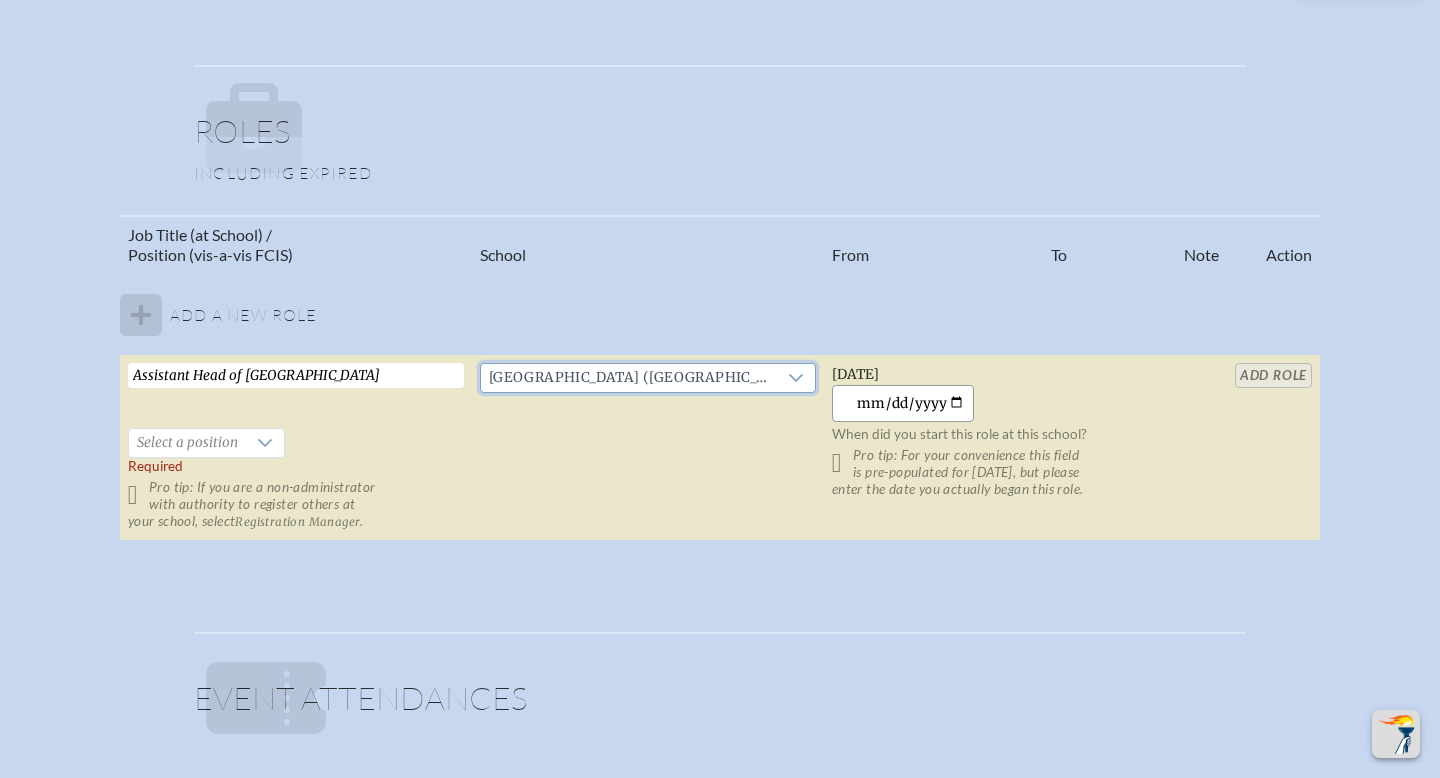 click on "2025-07-21" at bounding box center (903, 403) 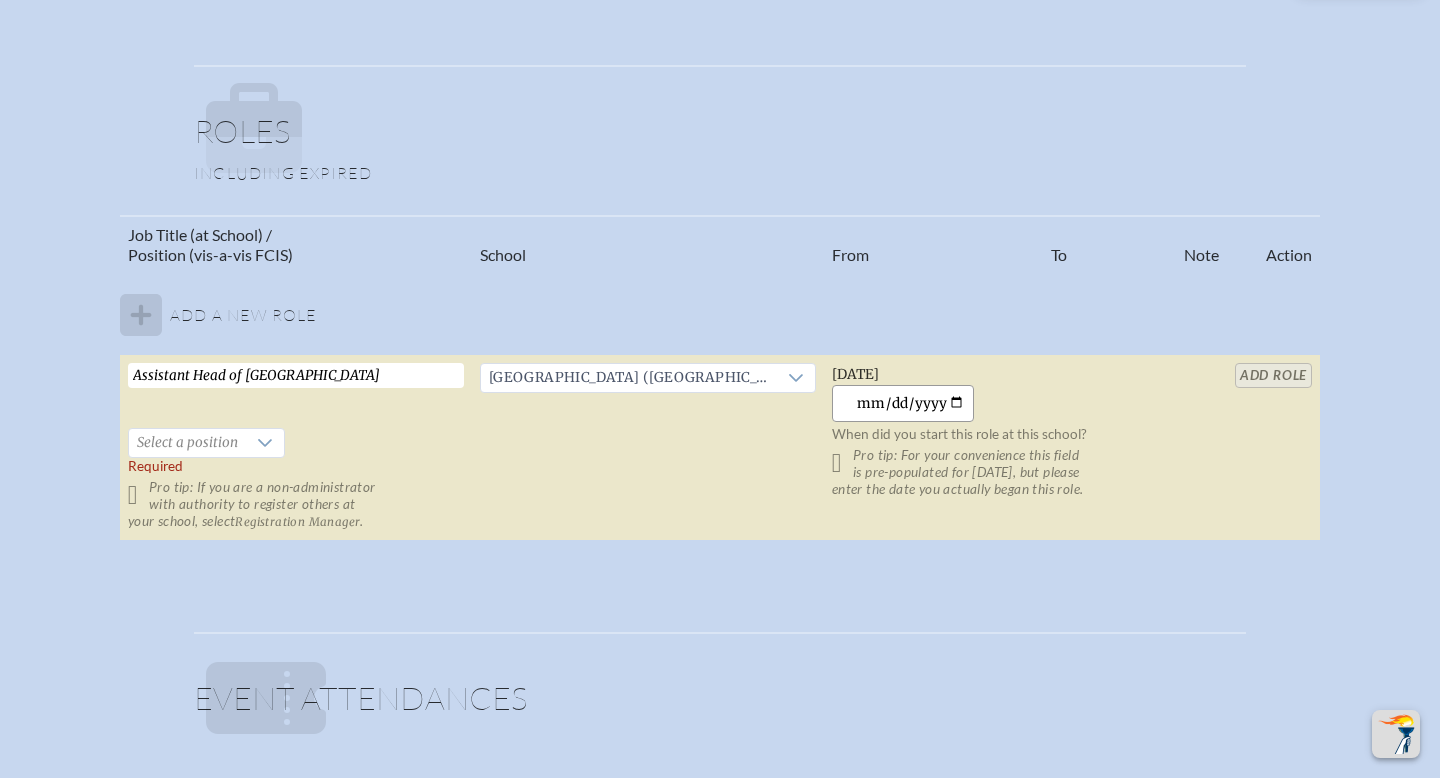 click on "2025-07-21" at bounding box center (903, 403) 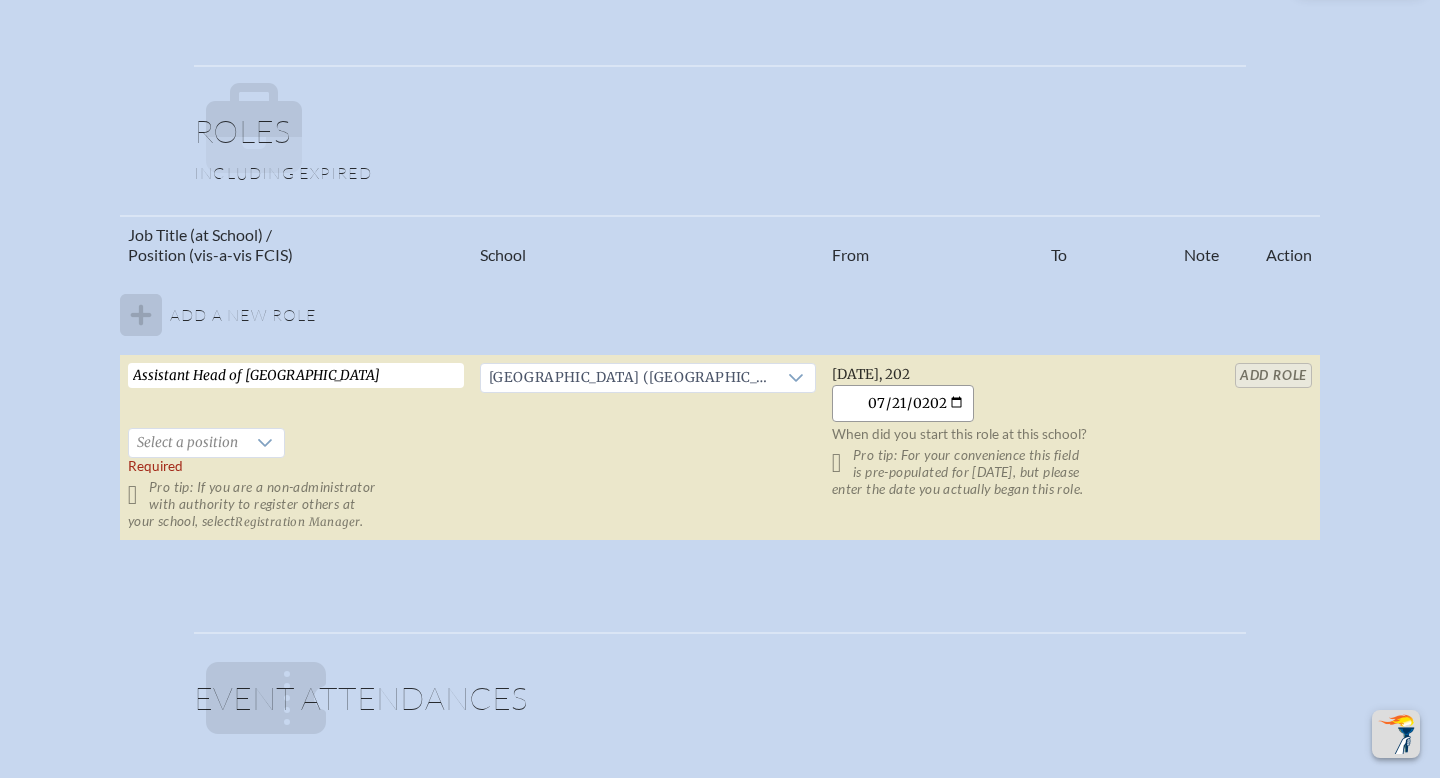 type on "2023-07-21" 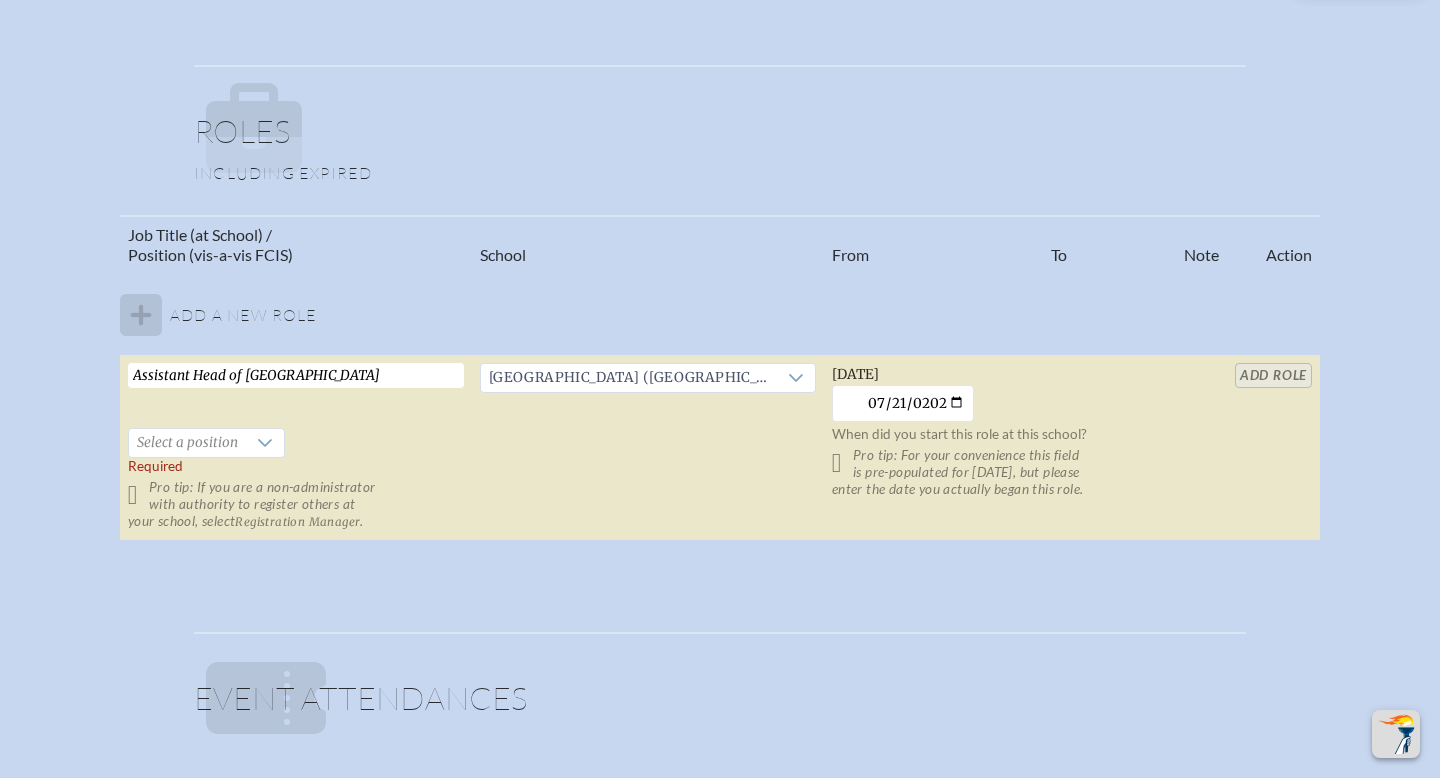 click on "Friday, July 21st, 2023 2023-07-21 When did you start this role at this school?  Pro tip: For your convenience this field is pre-populated for yesterday, but please enter the date you actually began this role." at bounding box center [1000, 448] 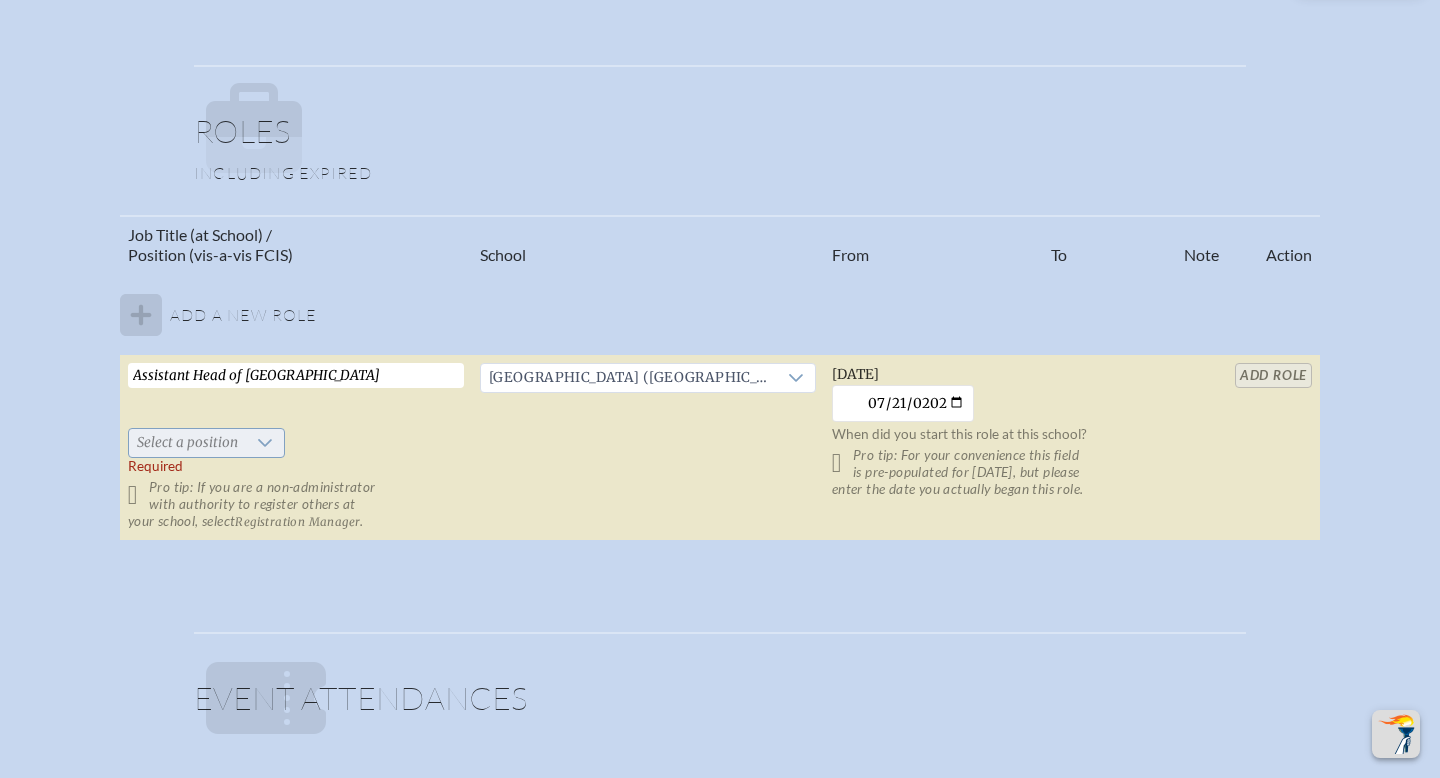 click on "Select a position" at bounding box center (187, 443) 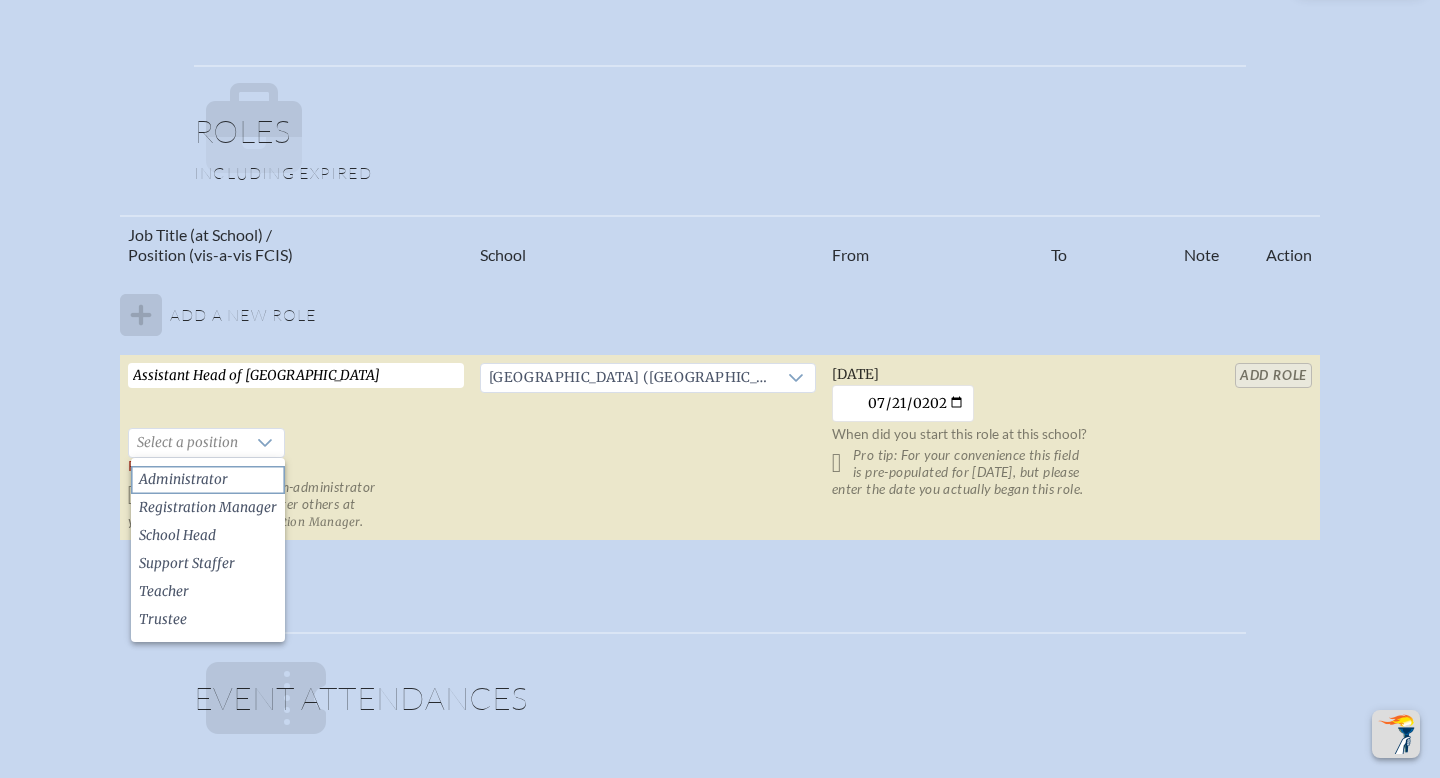 click on "Administrator" 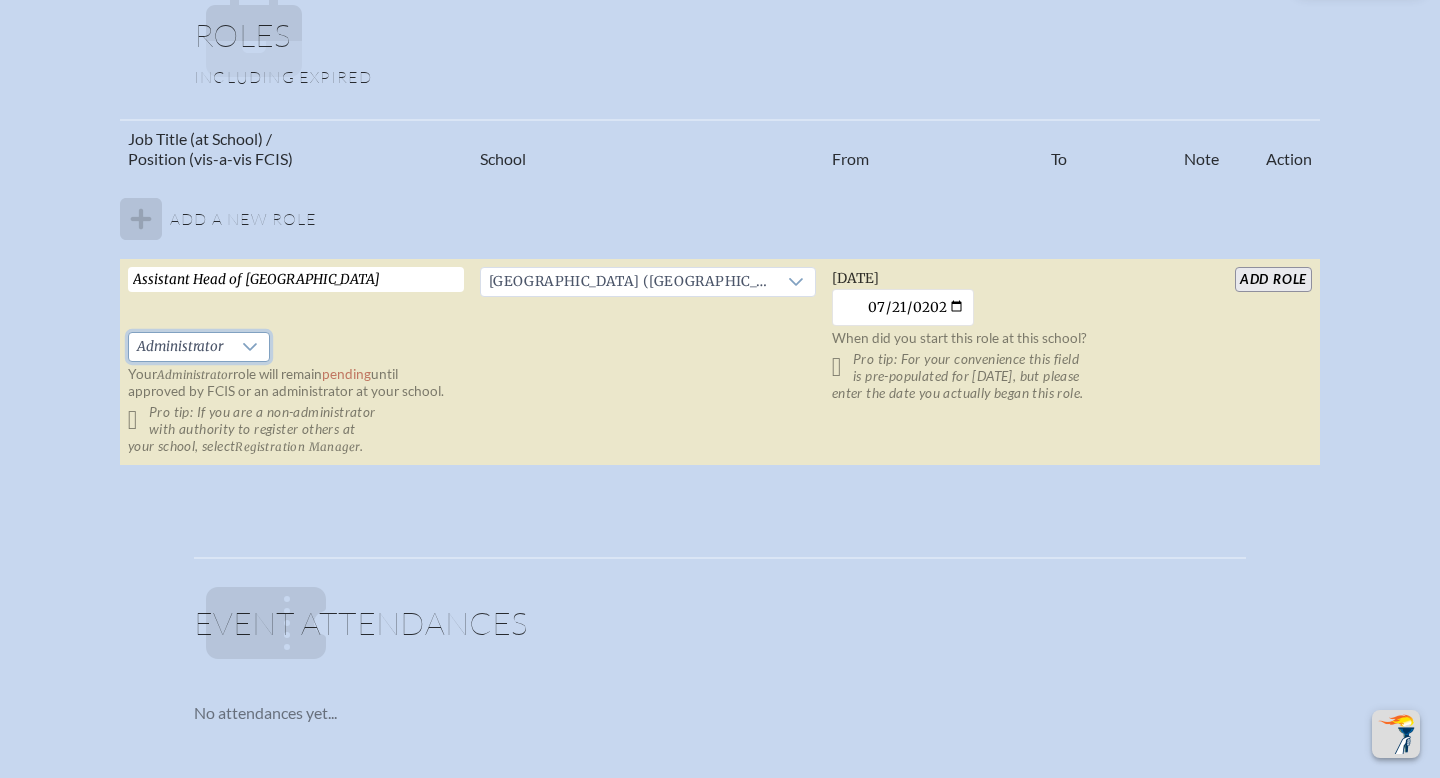 scroll, scrollTop: 1208, scrollLeft: 0, axis: vertical 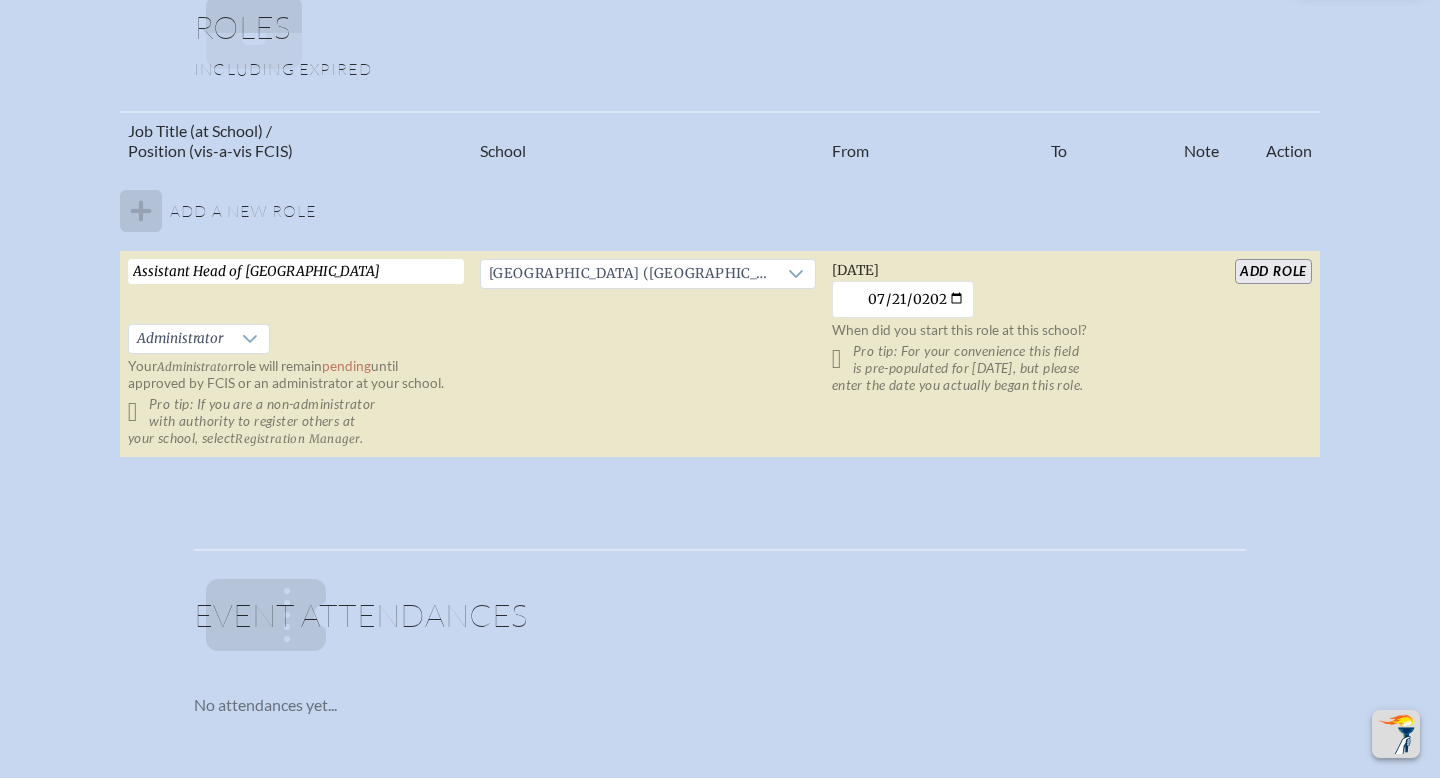 click on "Pro tip: If you are a non-administrator with authority to register others at your school, select  Registration Manager ." at bounding box center (296, 421) 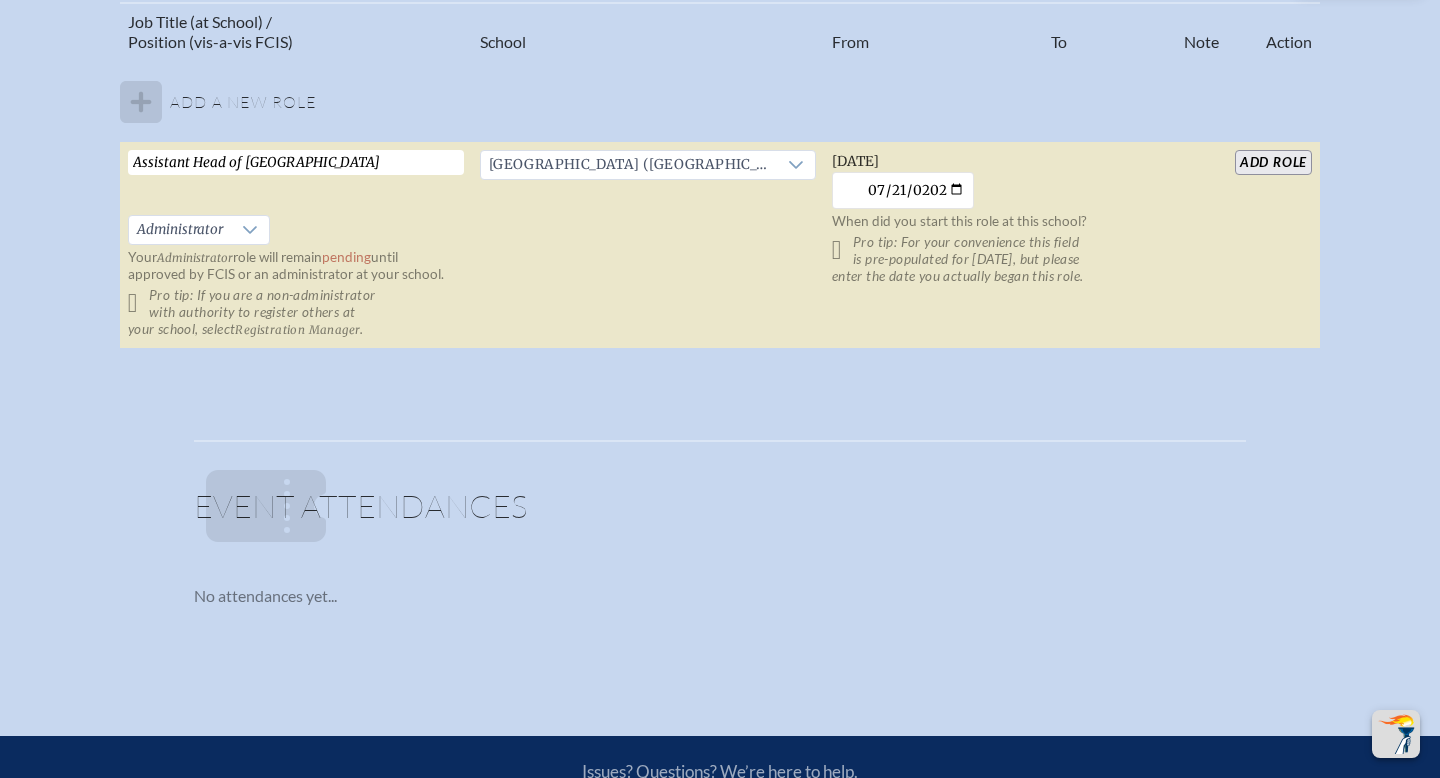 scroll, scrollTop: 1380, scrollLeft: 0, axis: vertical 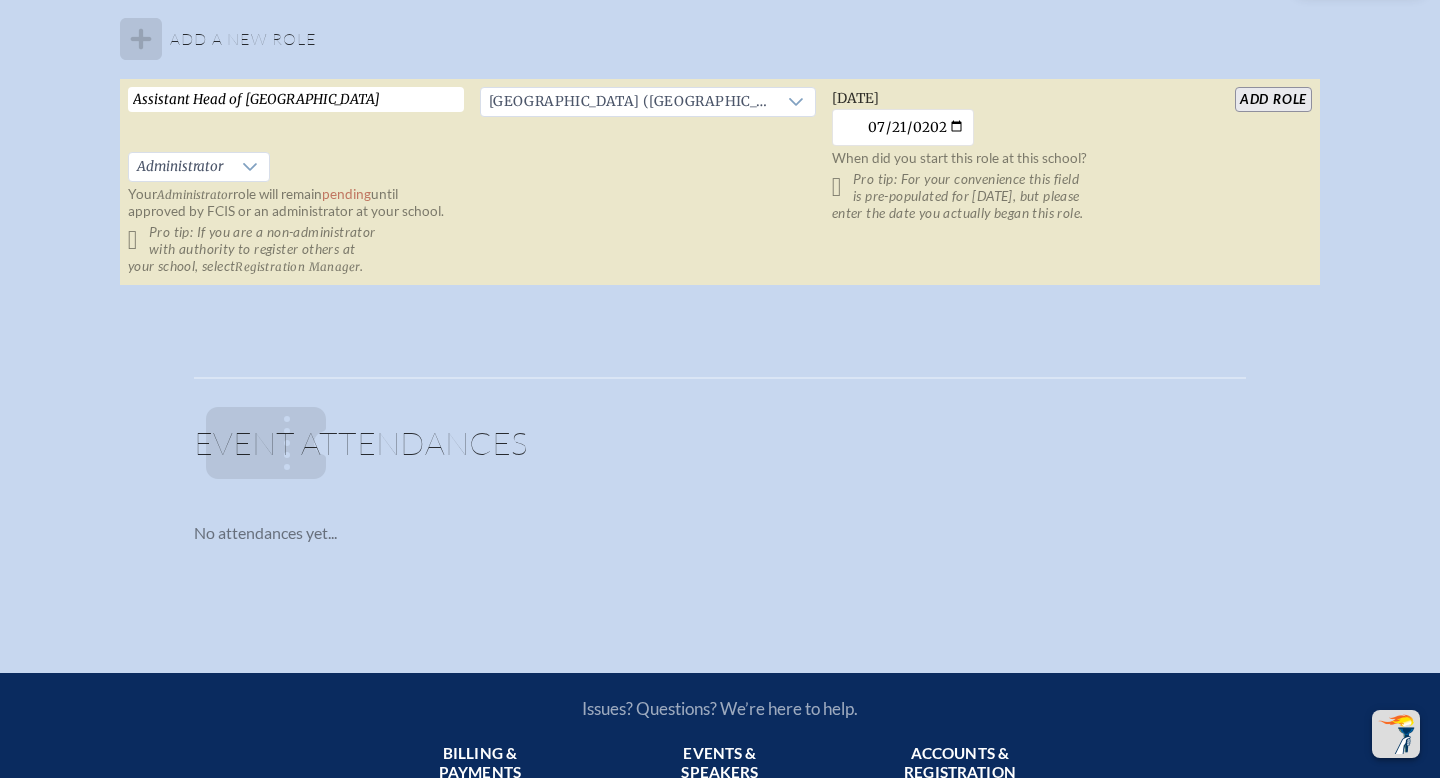 click on "add Role" at bounding box center (1273, 99) 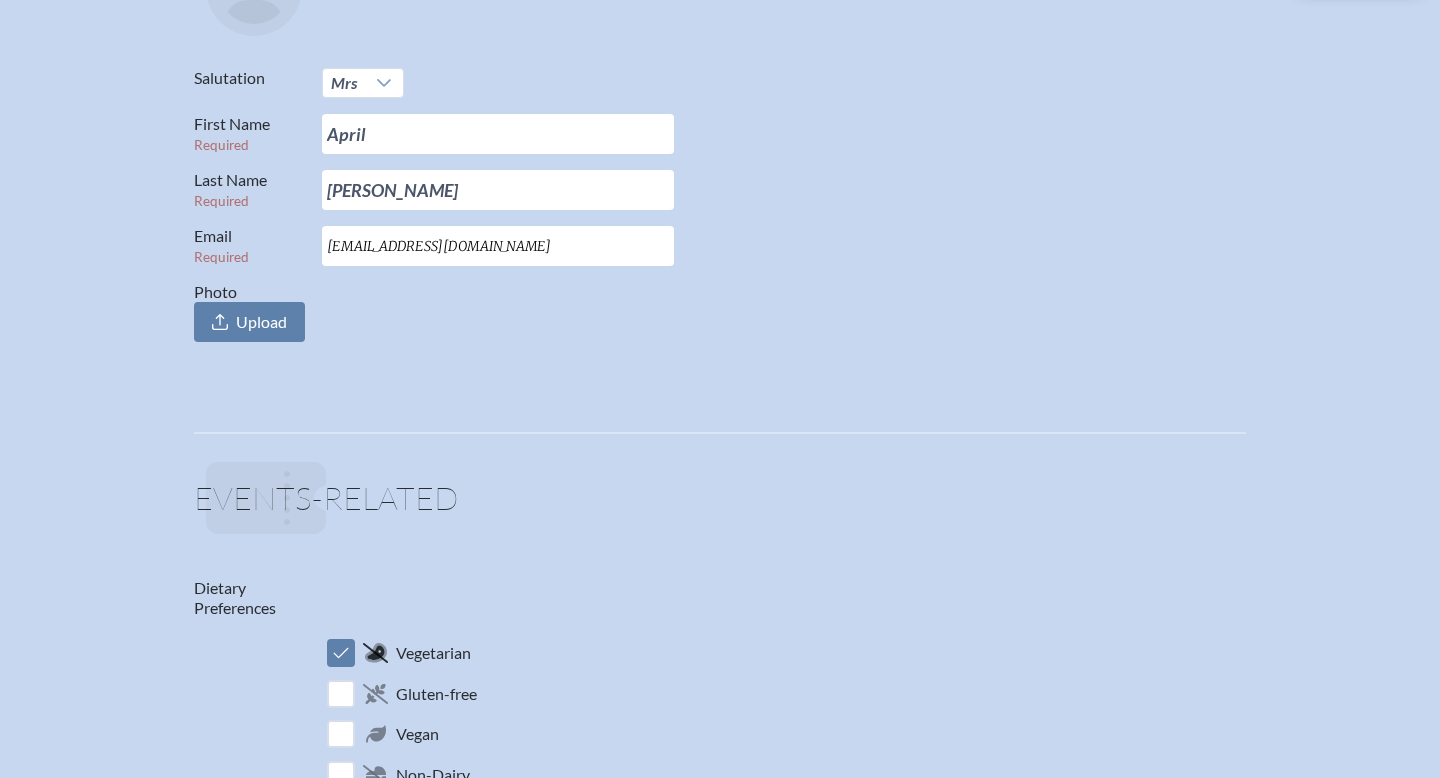 scroll, scrollTop: 259, scrollLeft: 0, axis: vertical 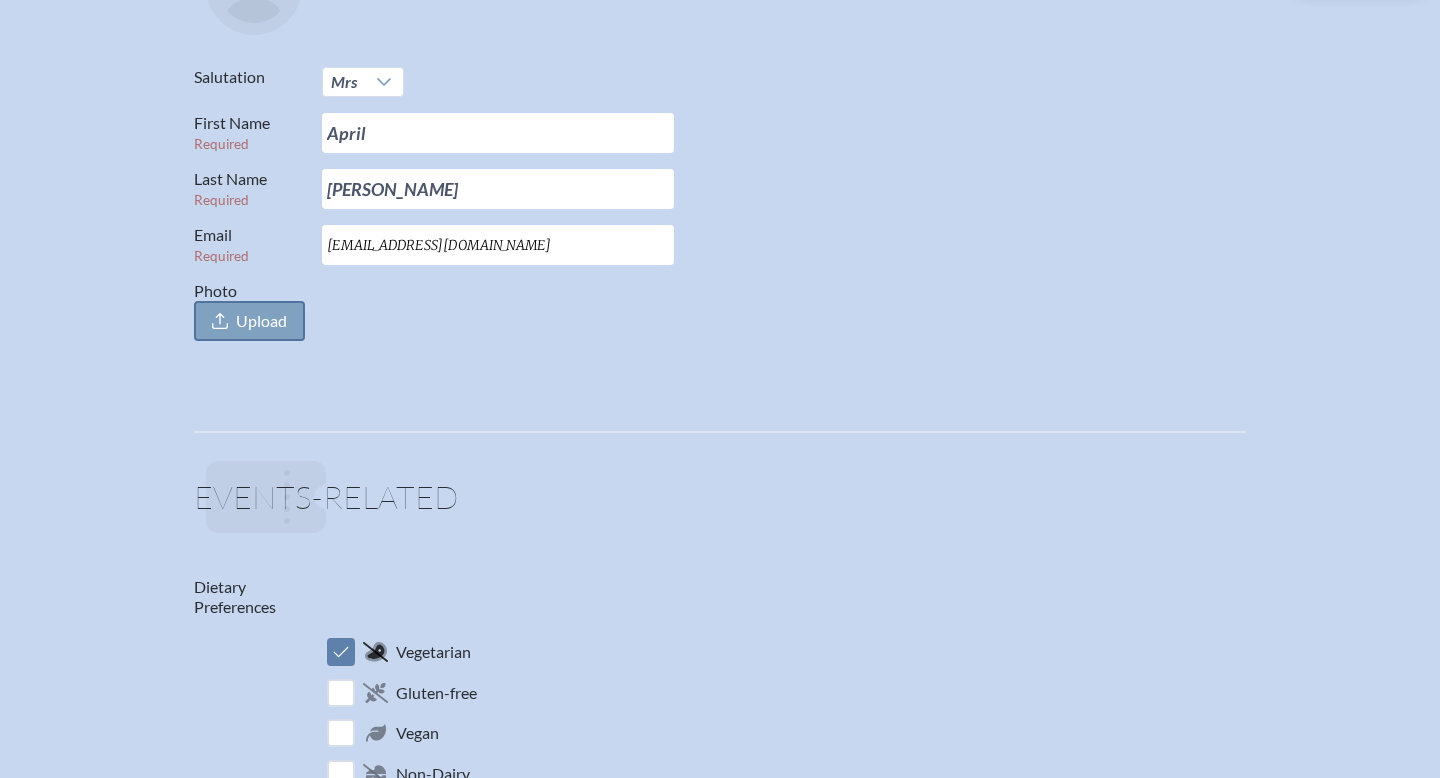 click on "Upload" 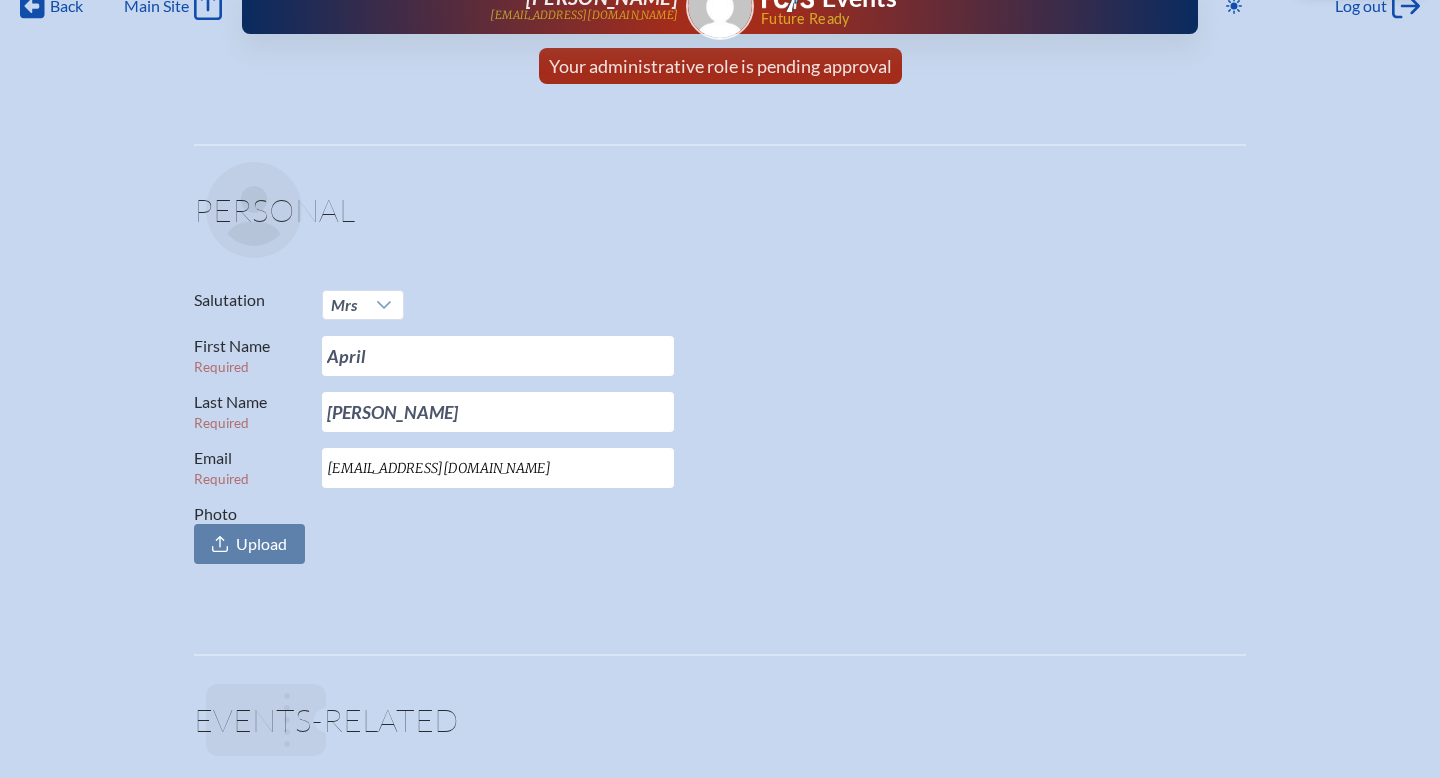 scroll, scrollTop: 0, scrollLeft: 0, axis: both 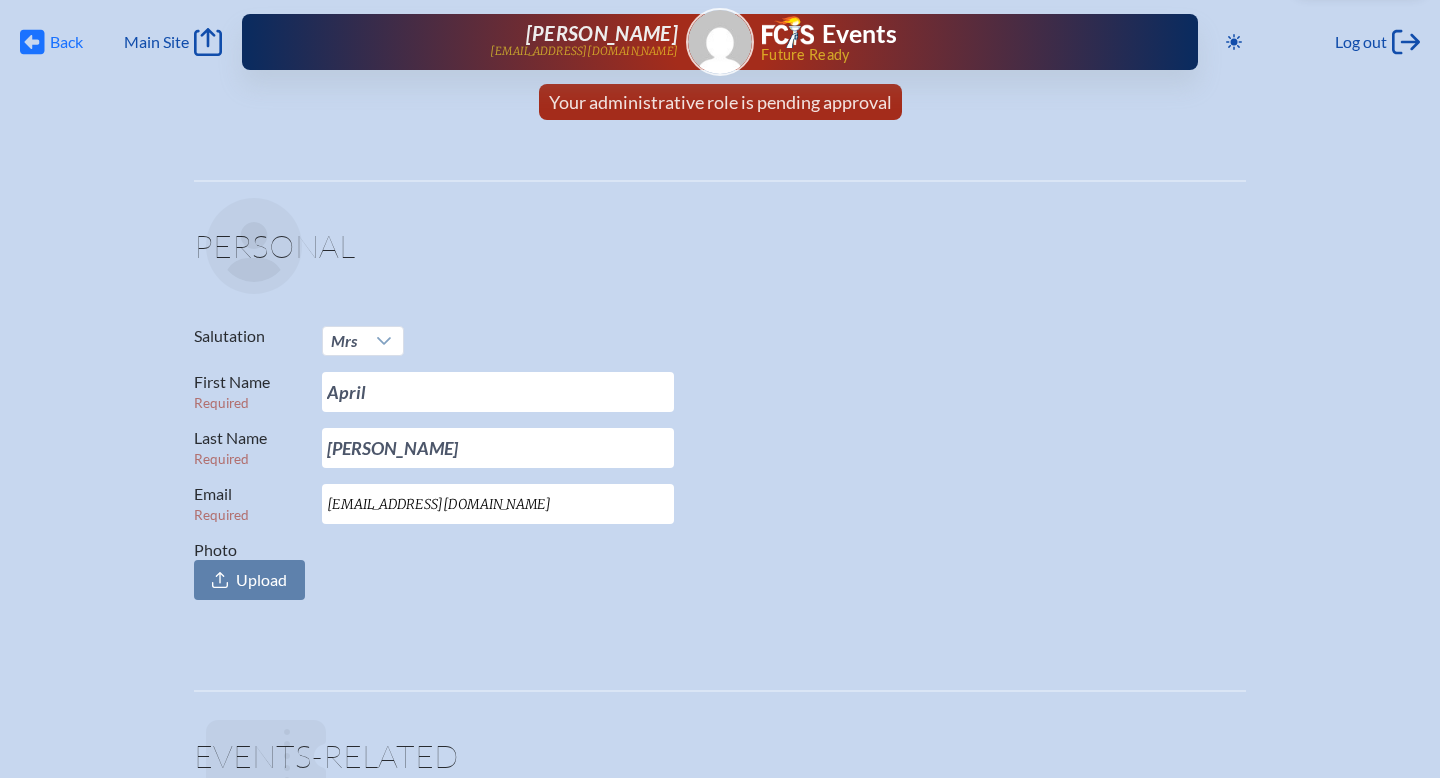 click on "Back" 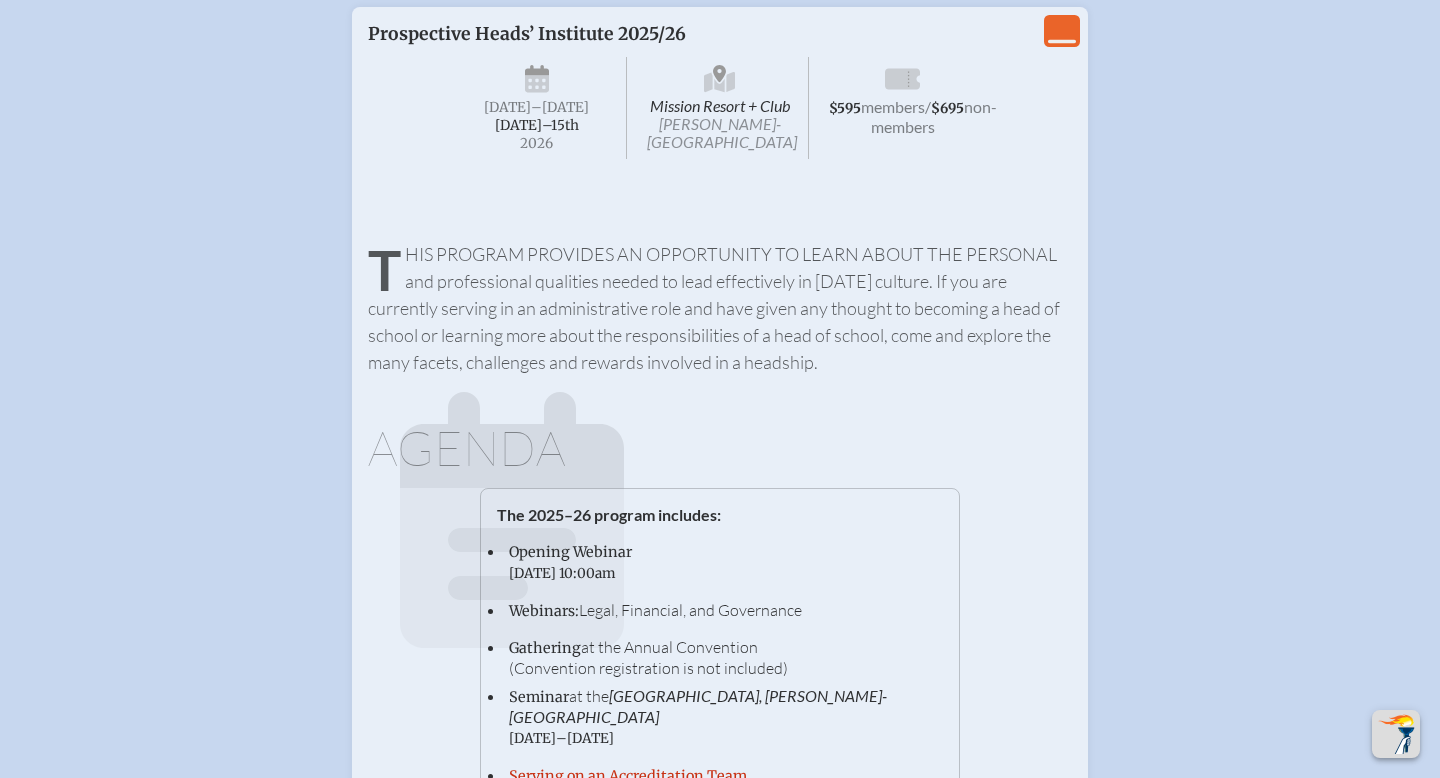 scroll, scrollTop: 3243, scrollLeft: 0, axis: vertical 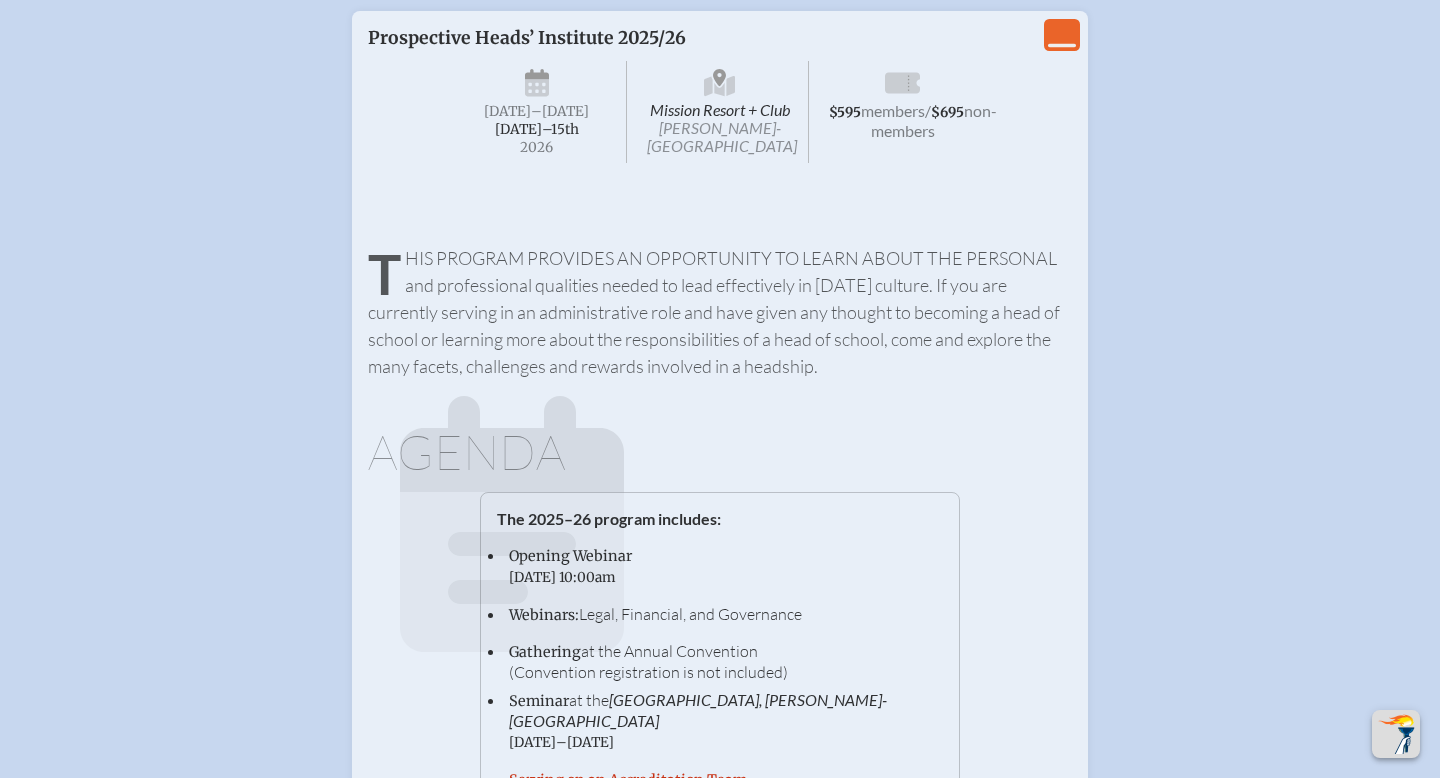 click on "View Less" 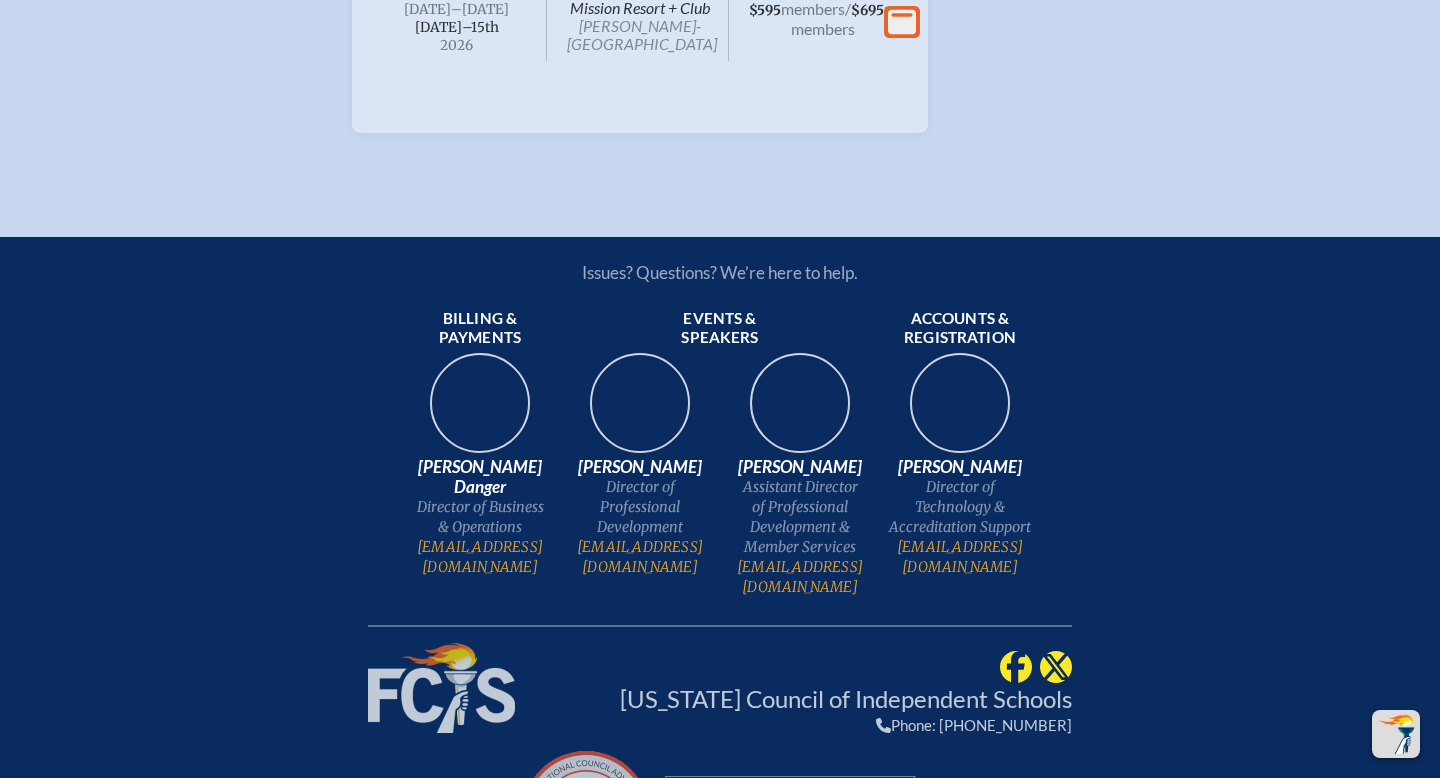 scroll, scrollTop: 3346, scrollLeft: 0, axis: vertical 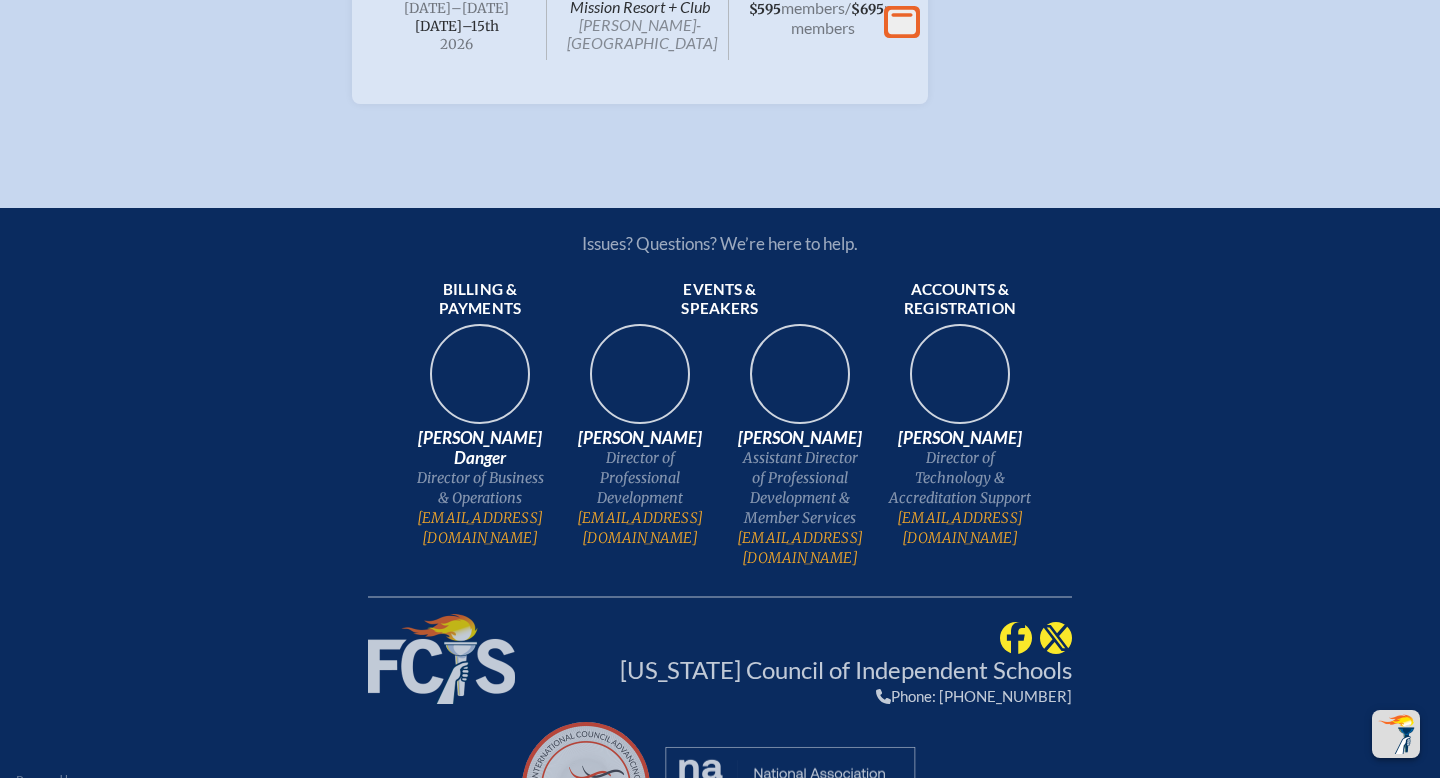 click 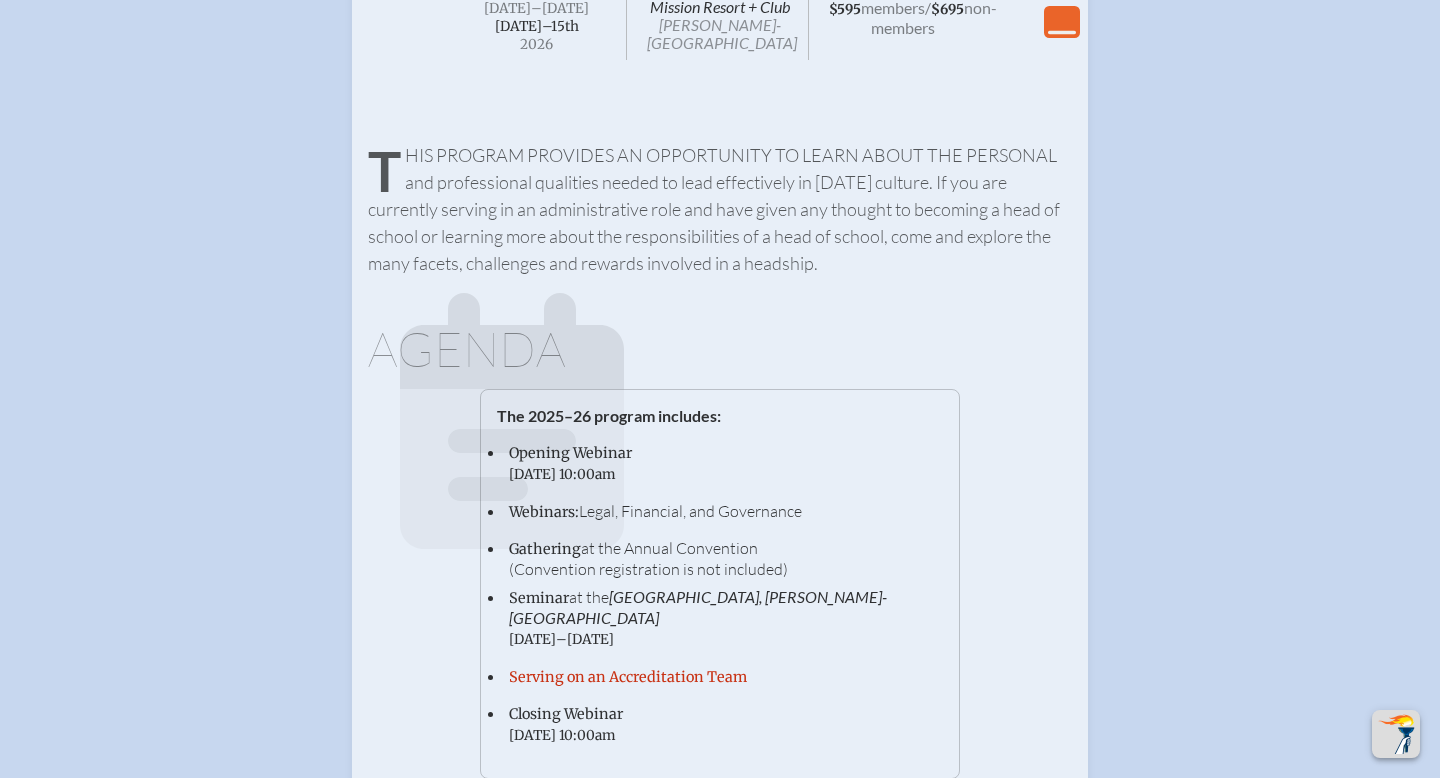 click on "View Less" at bounding box center [1062, 21] 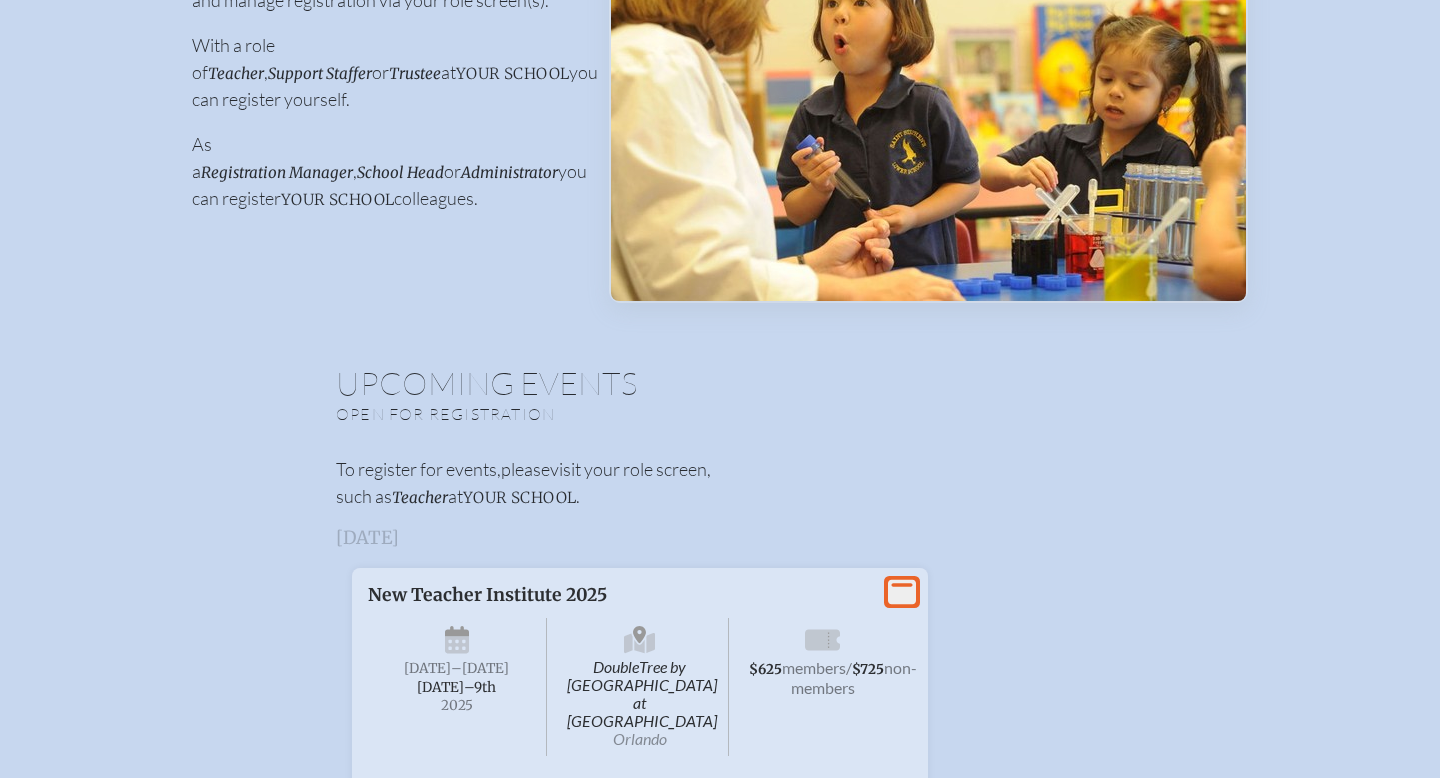 scroll, scrollTop: 0, scrollLeft: 0, axis: both 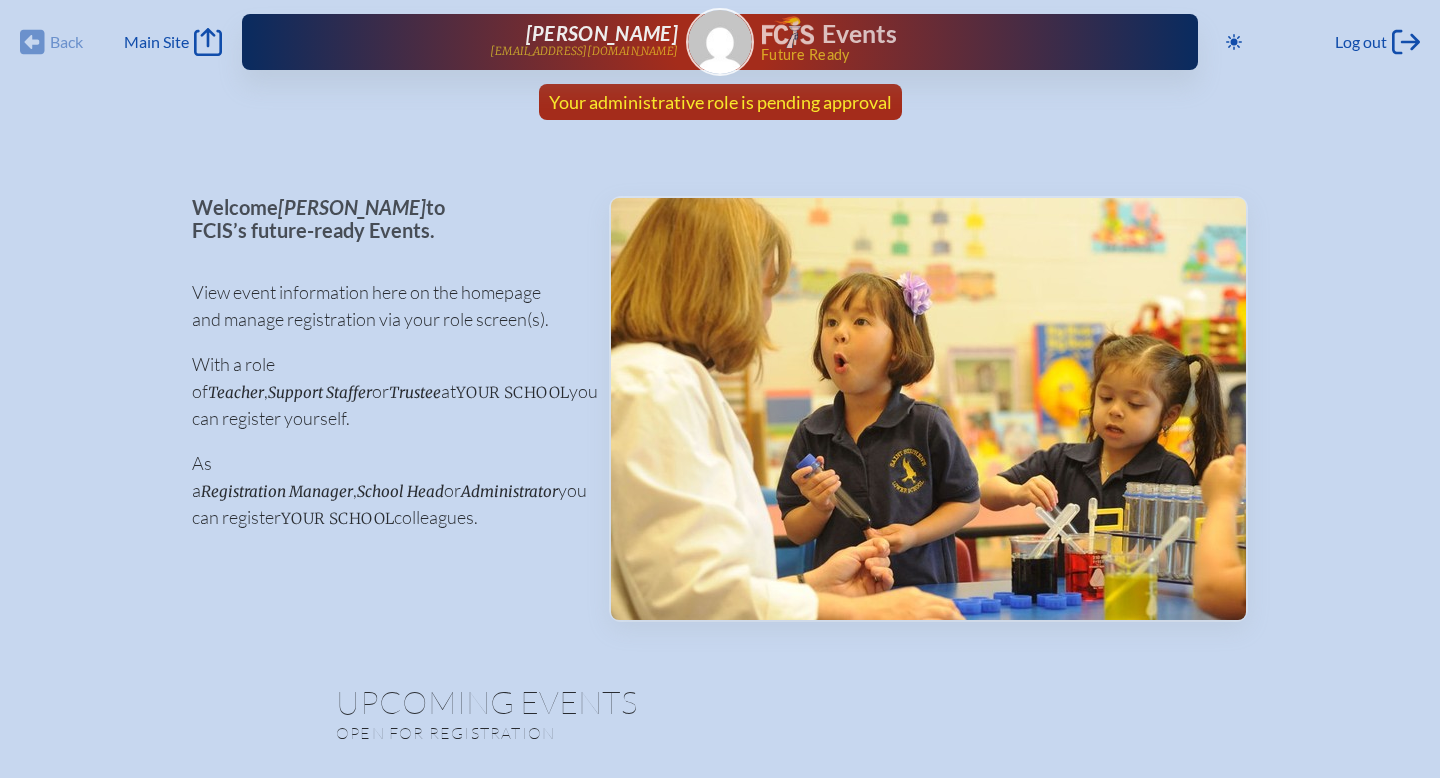 click on "Your administrative role is pending approval" at bounding box center (720, 102) 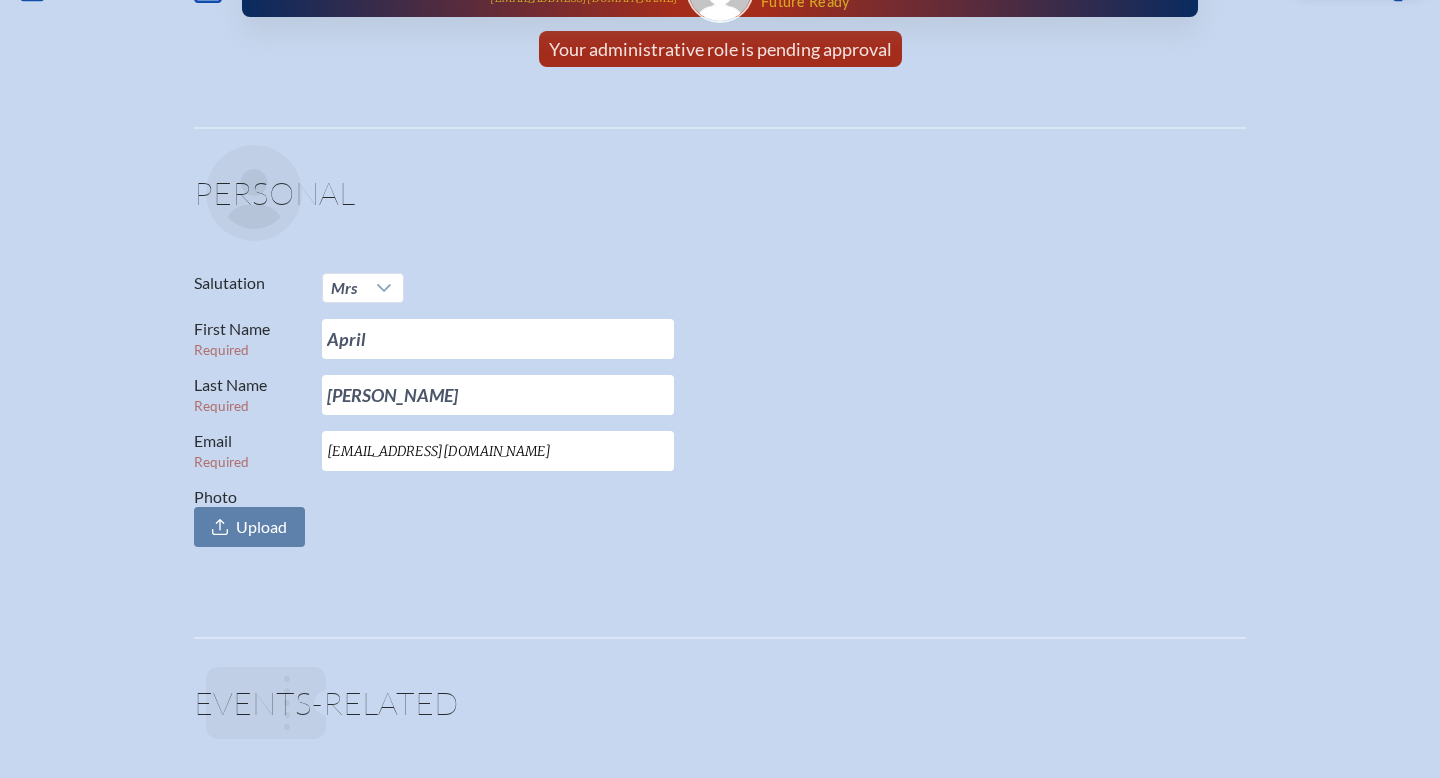 scroll, scrollTop: 0, scrollLeft: 0, axis: both 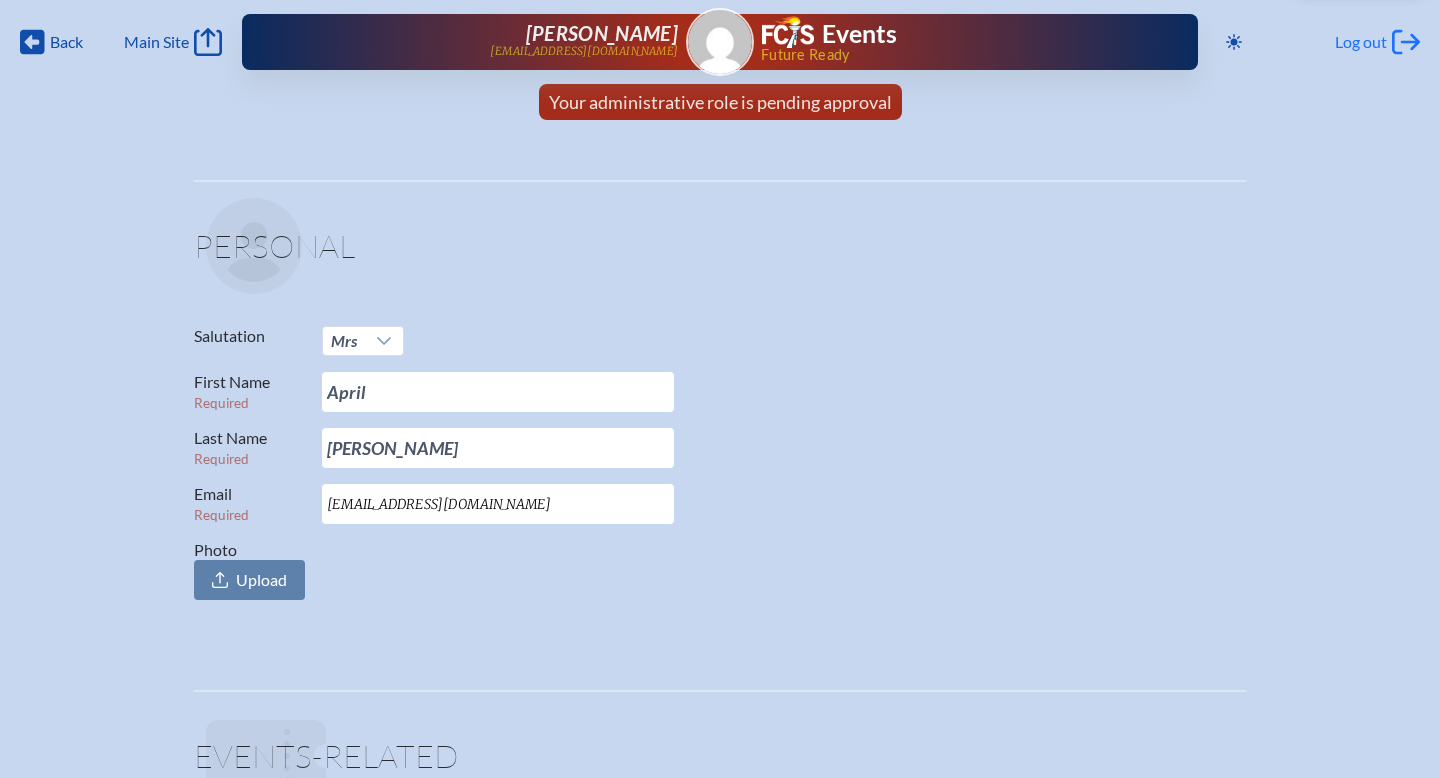 click on "Log out" at bounding box center (1361, 42) 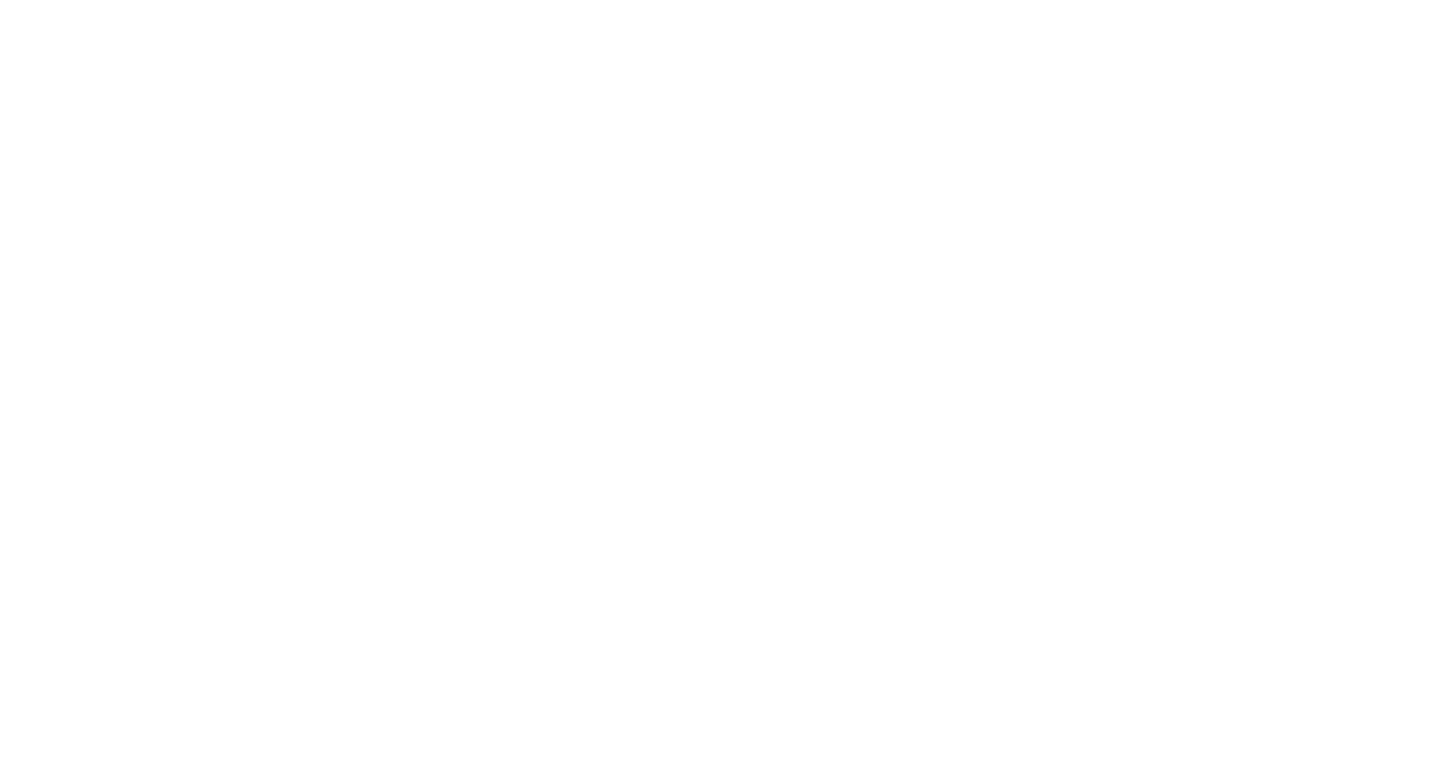scroll, scrollTop: 0, scrollLeft: 0, axis: both 